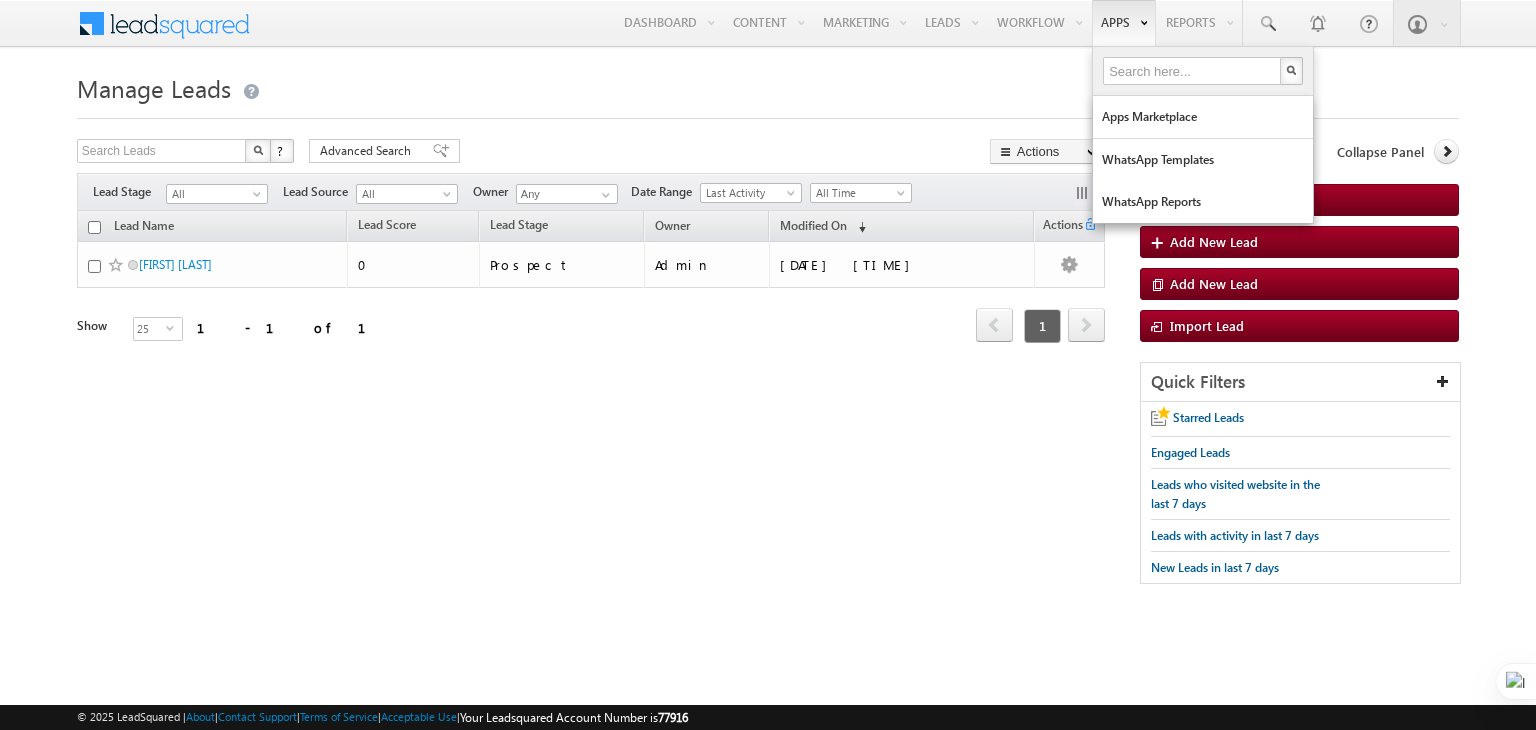 scroll, scrollTop: 0, scrollLeft: 0, axis: both 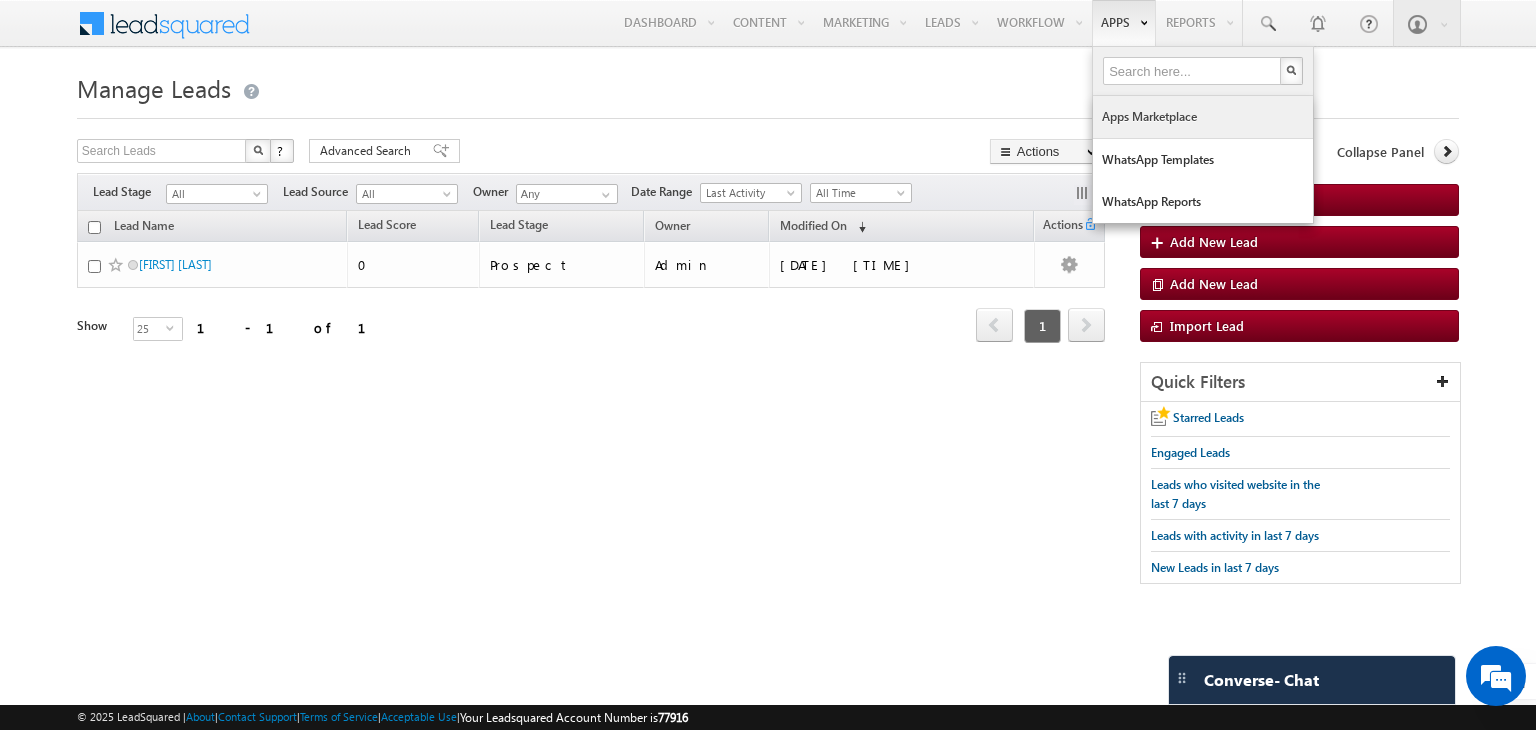 click on "Apps Marketplace" at bounding box center (1203, 117) 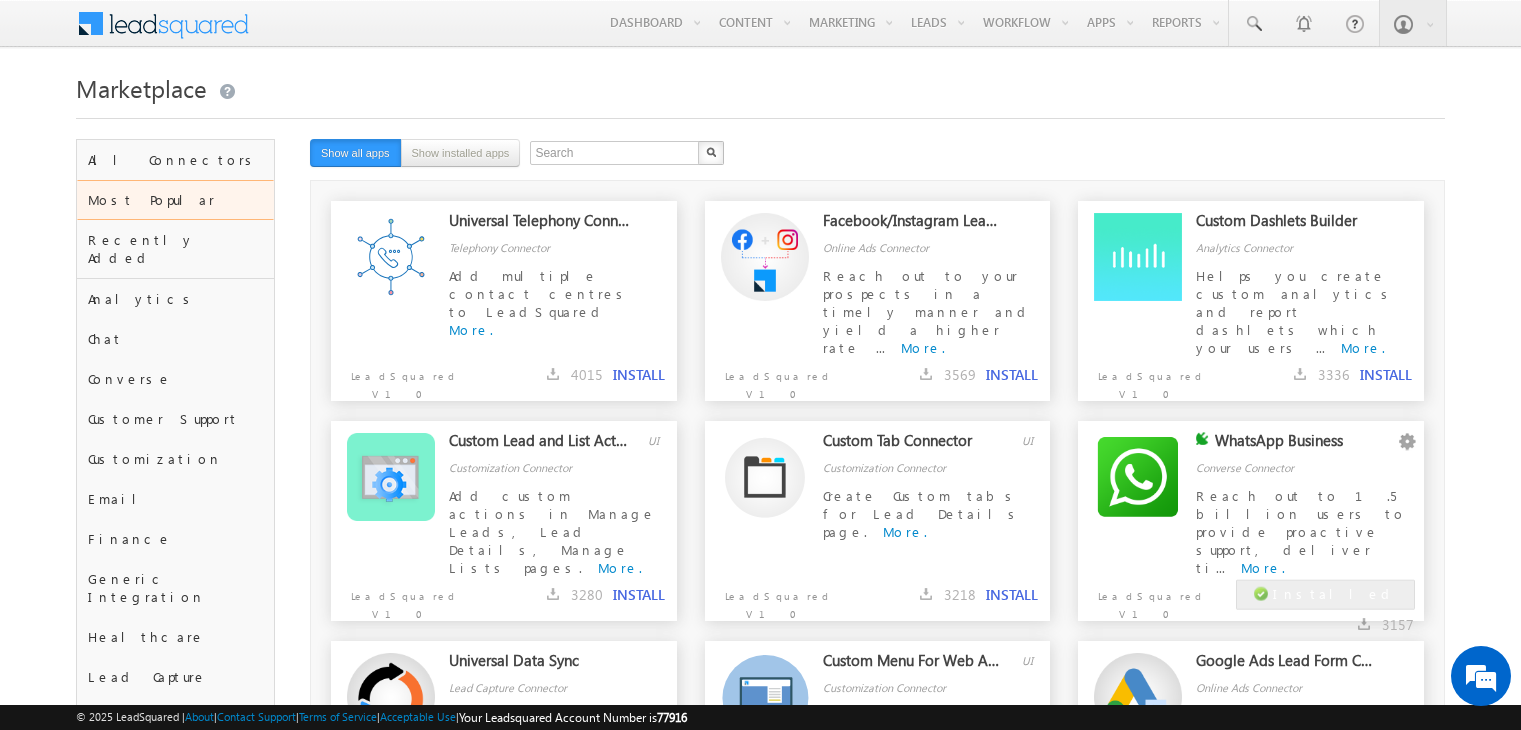scroll, scrollTop: 0, scrollLeft: 0, axis: both 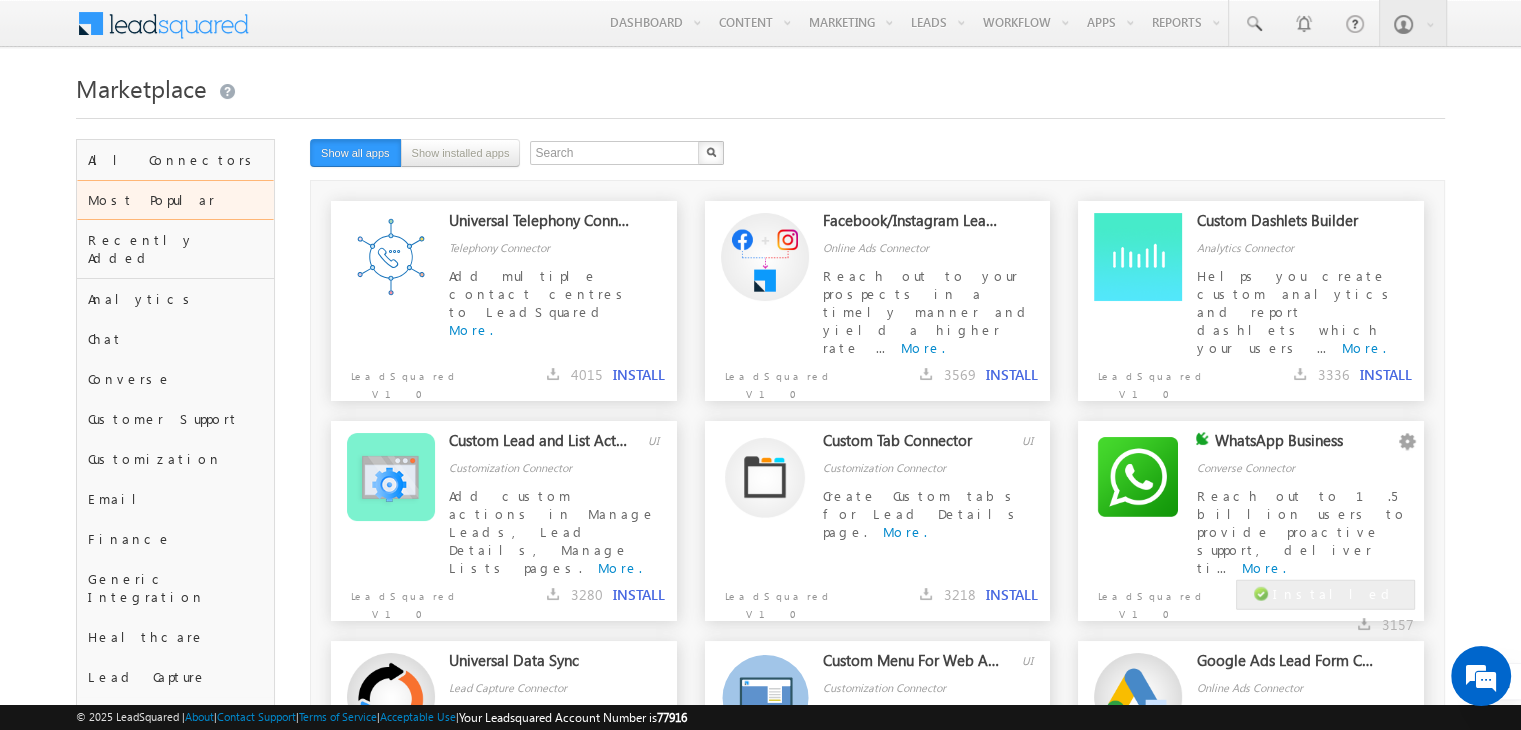 click on "WhatsApp Business
Configure Disable Remove
Converse Connector
Reach out to 1.5 billion users to provide proactive support, deliver ti...   More.
Installed" at bounding box center (1251, 521) 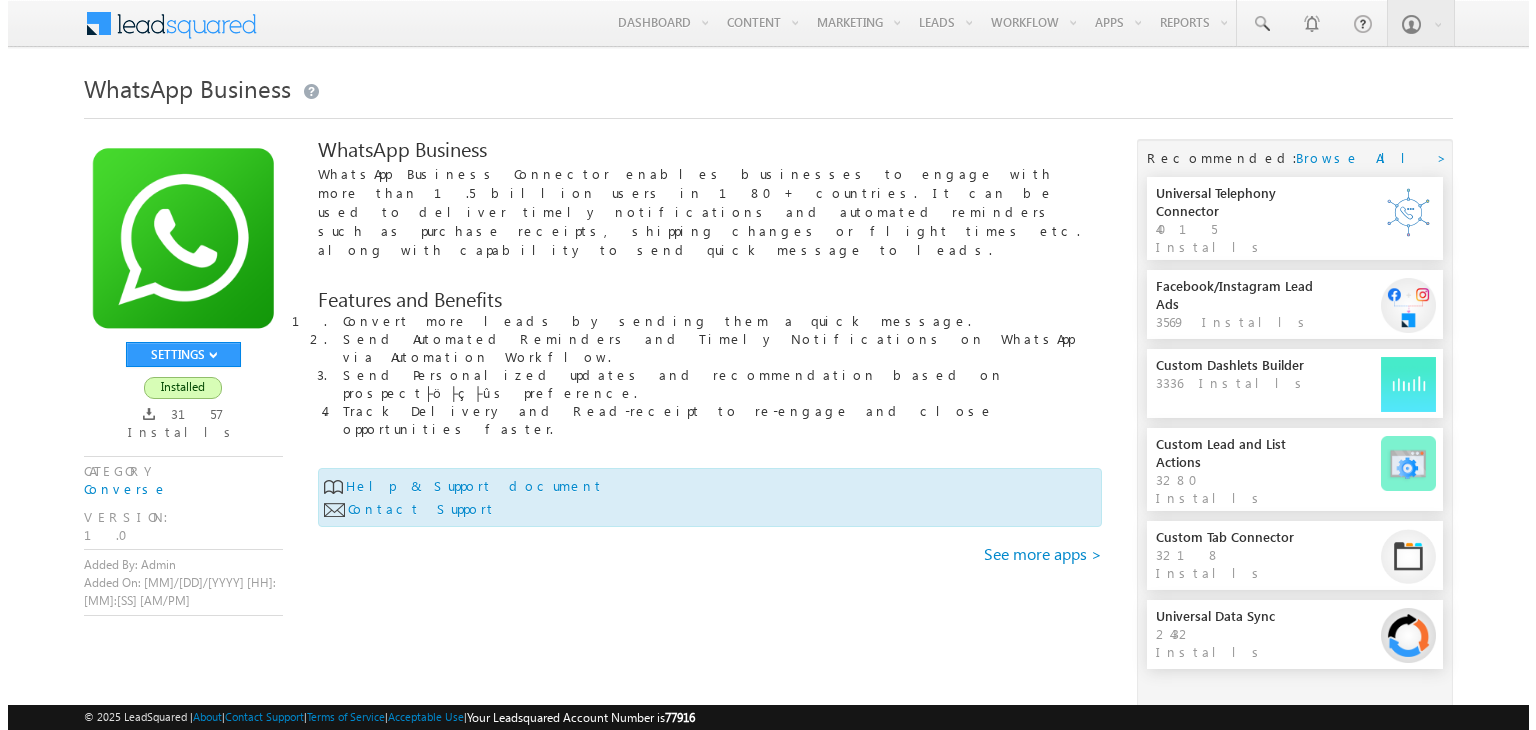 scroll, scrollTop: 0, scrollLeft: 0, axis: both 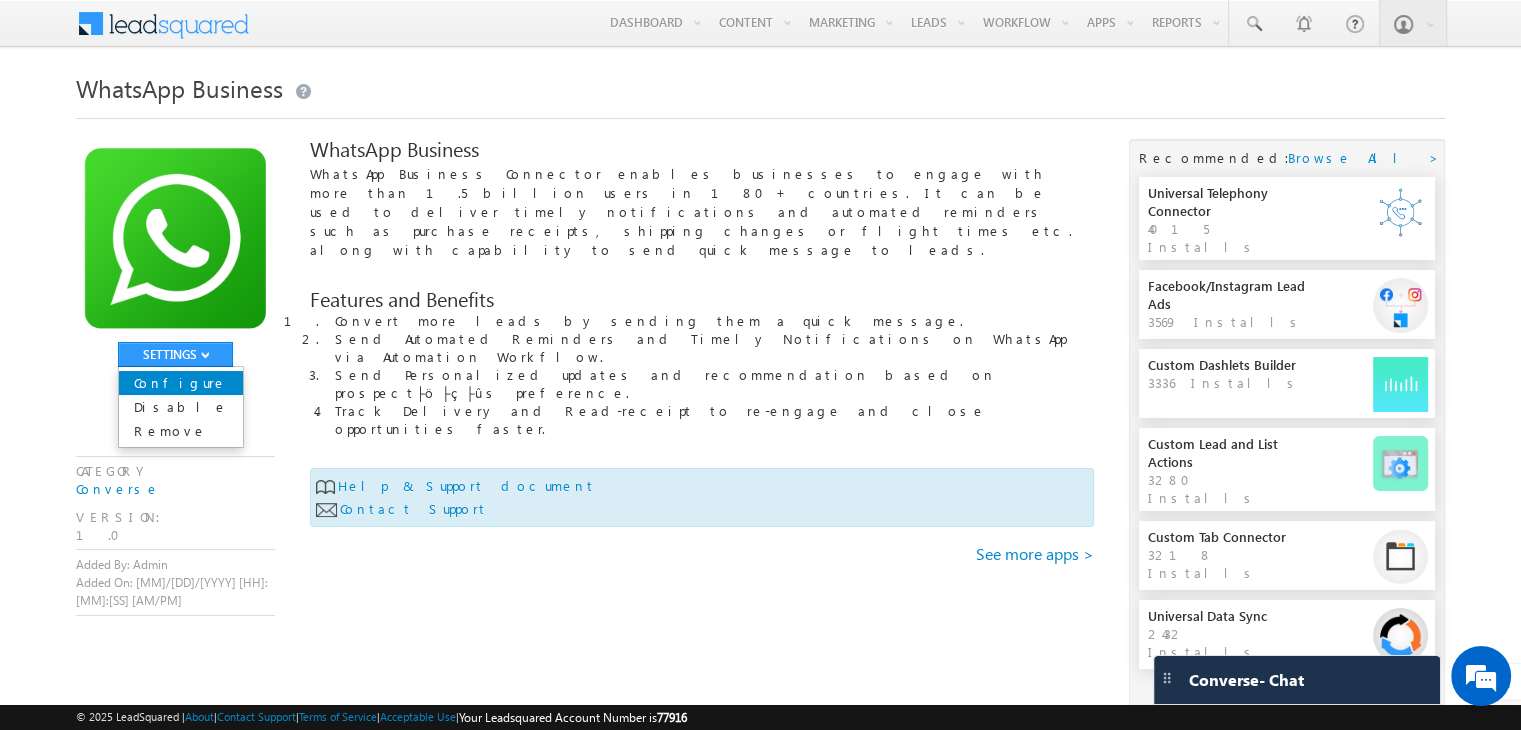 click on "Configure" at bounding box center (181, 383) 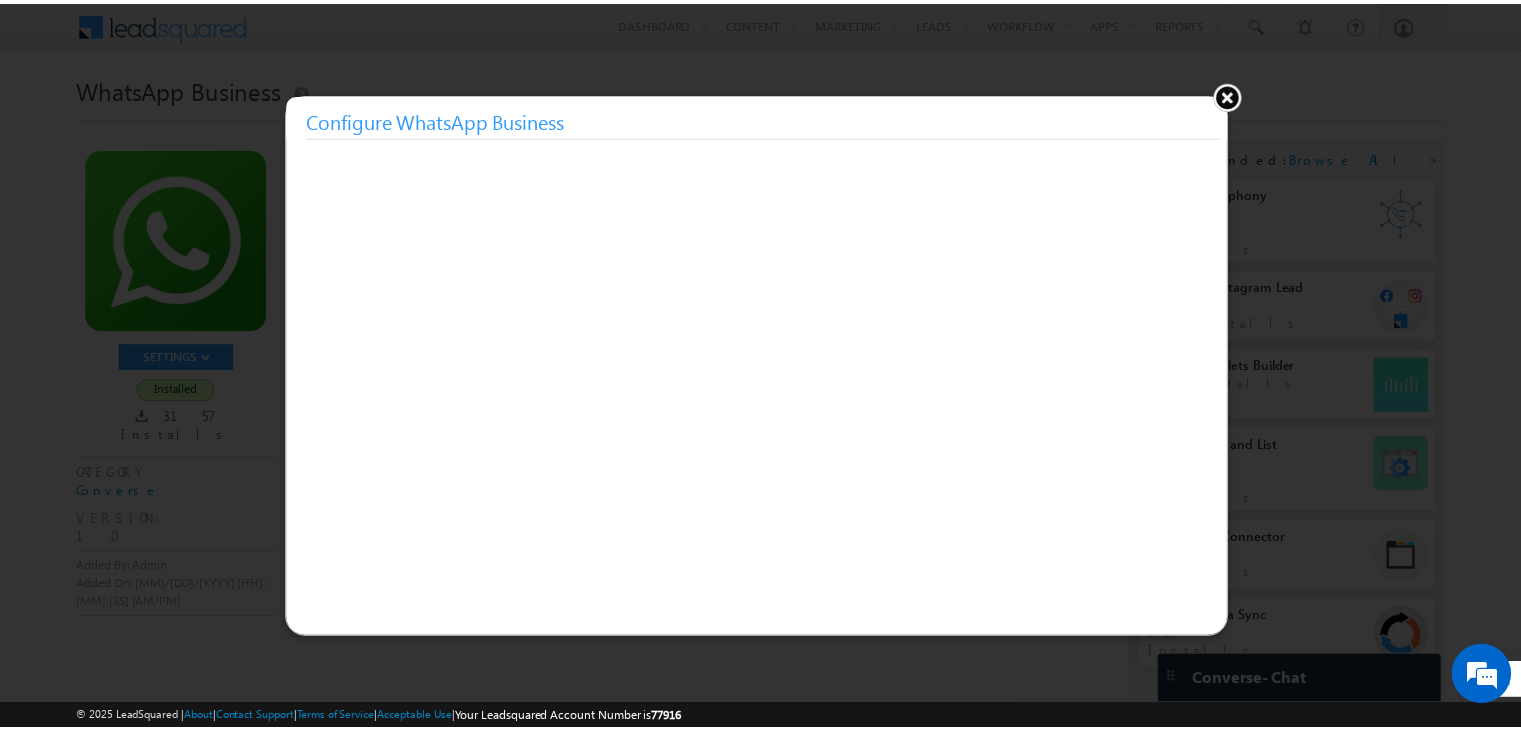 scroll, scrollTop: 0, scrollLeft: 0, axis: both 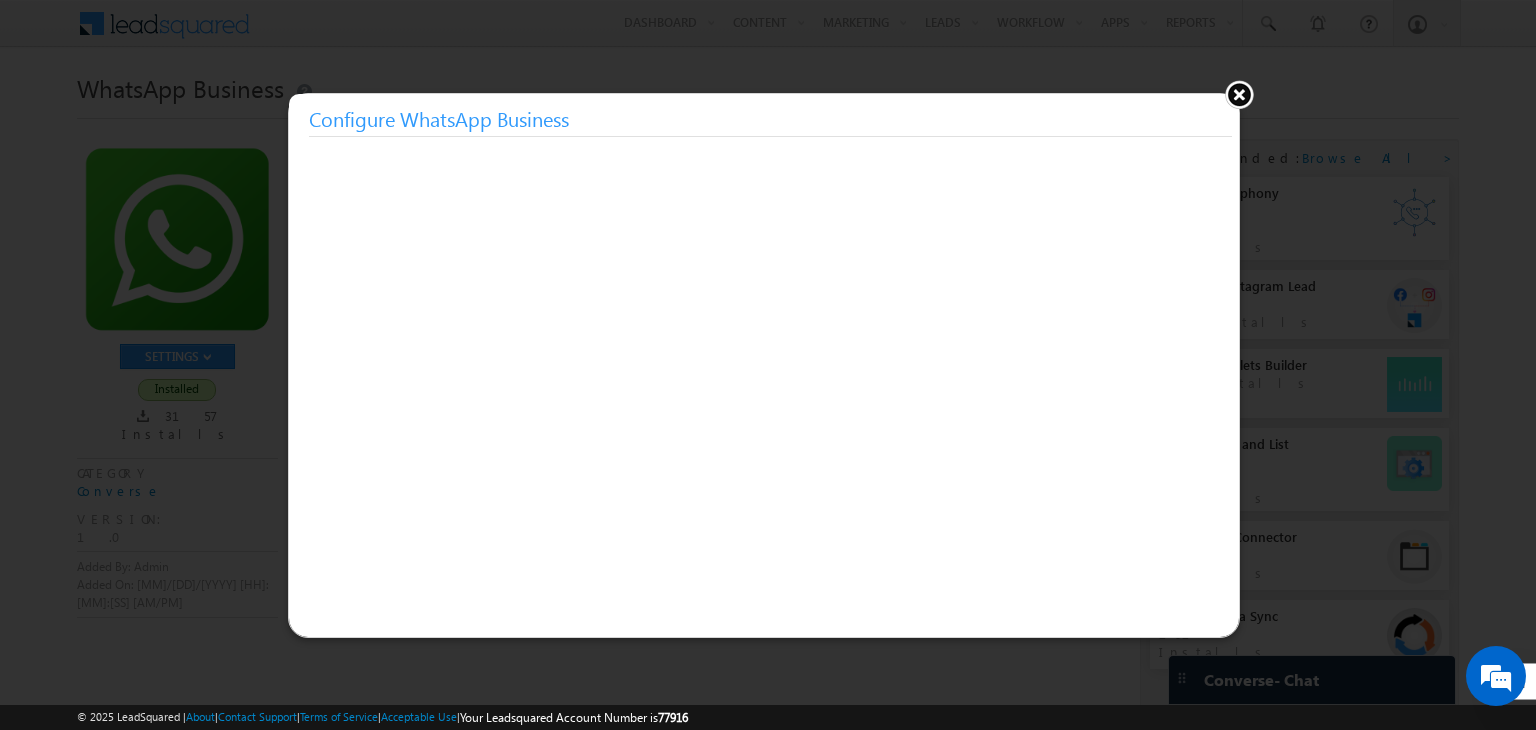 click at bounding box center (1239, 94) 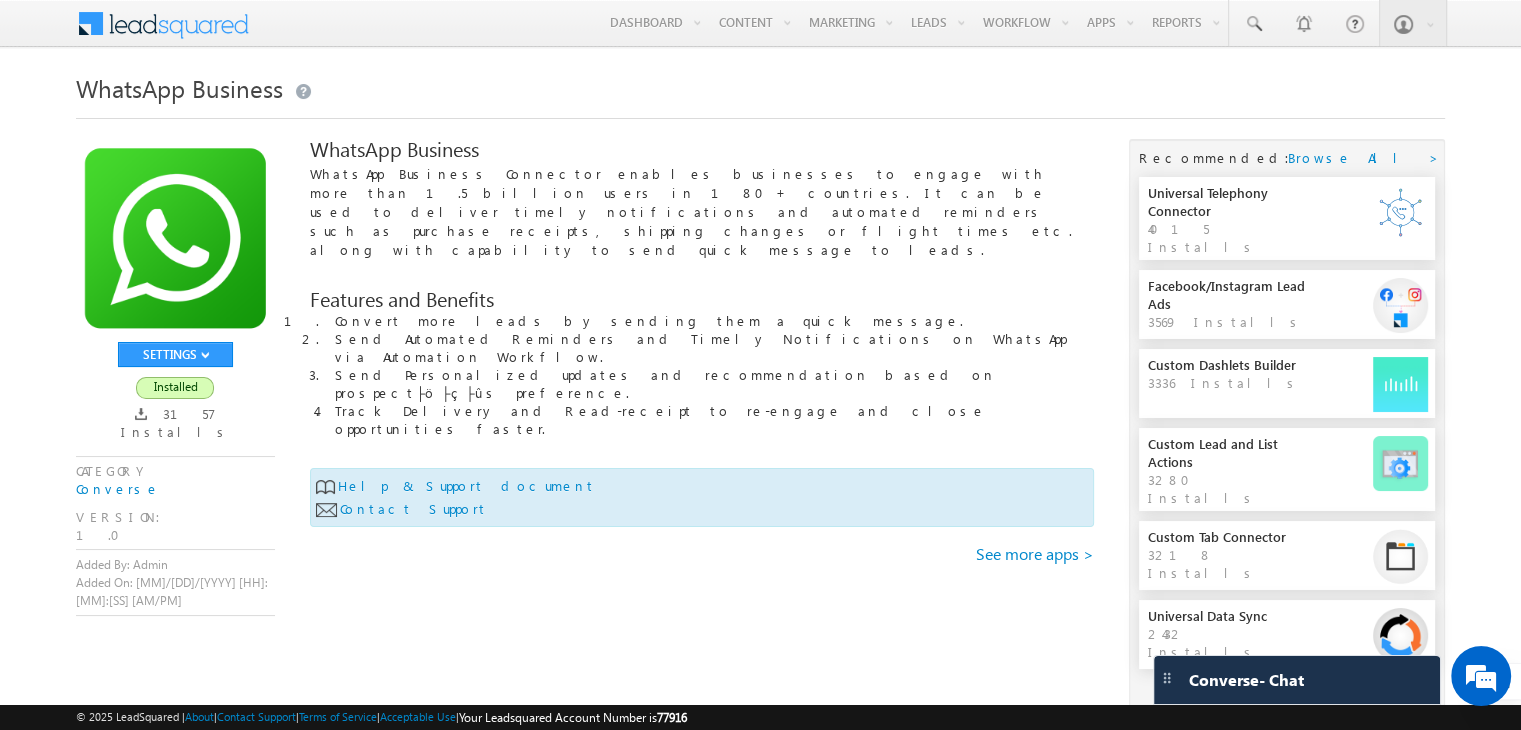 click on "WhatsApp Business" at bounding box center (760, 86) 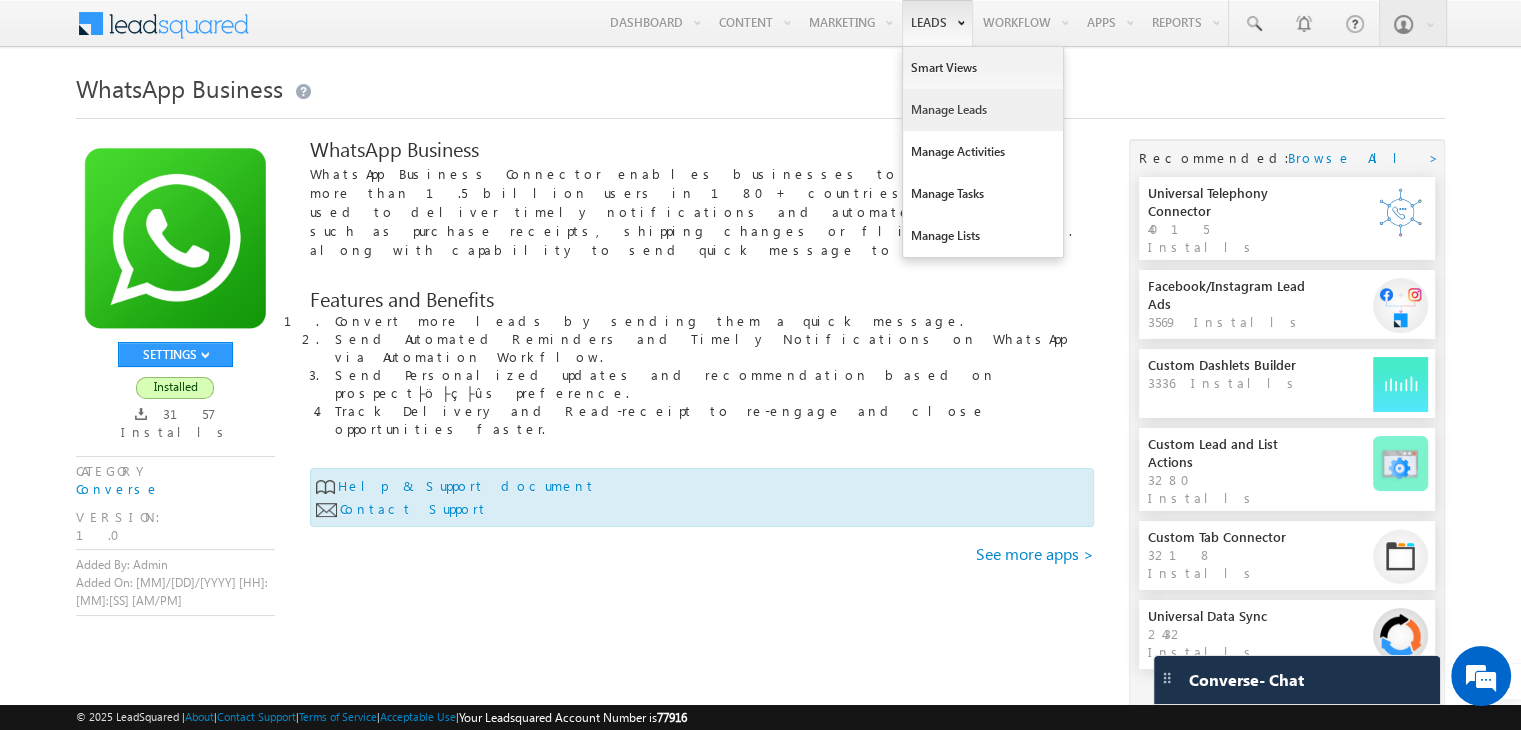 click on "Manage Leads" at bounding box center [983, 110] 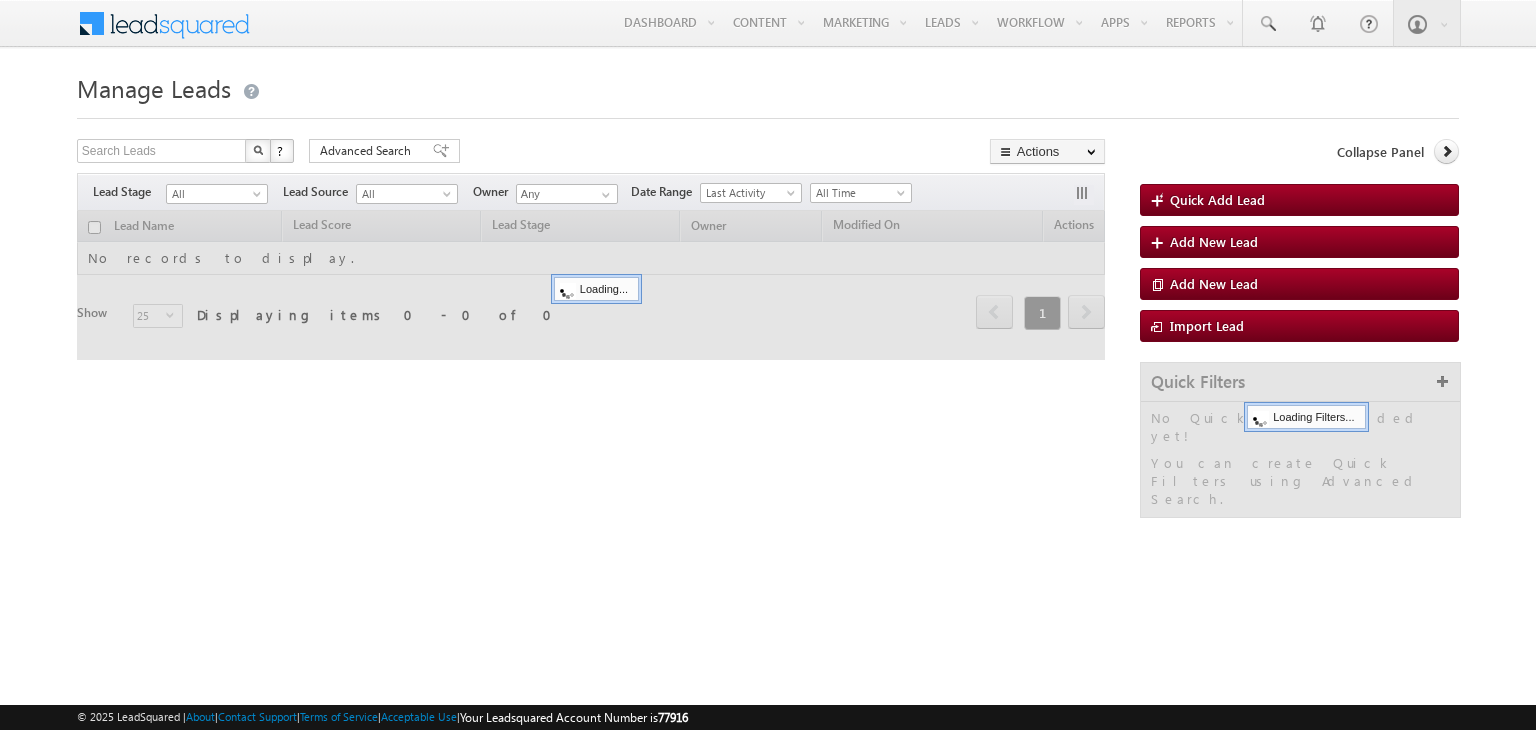 scroll, scrollTop: 0, scrollLeft: 0, axis: both 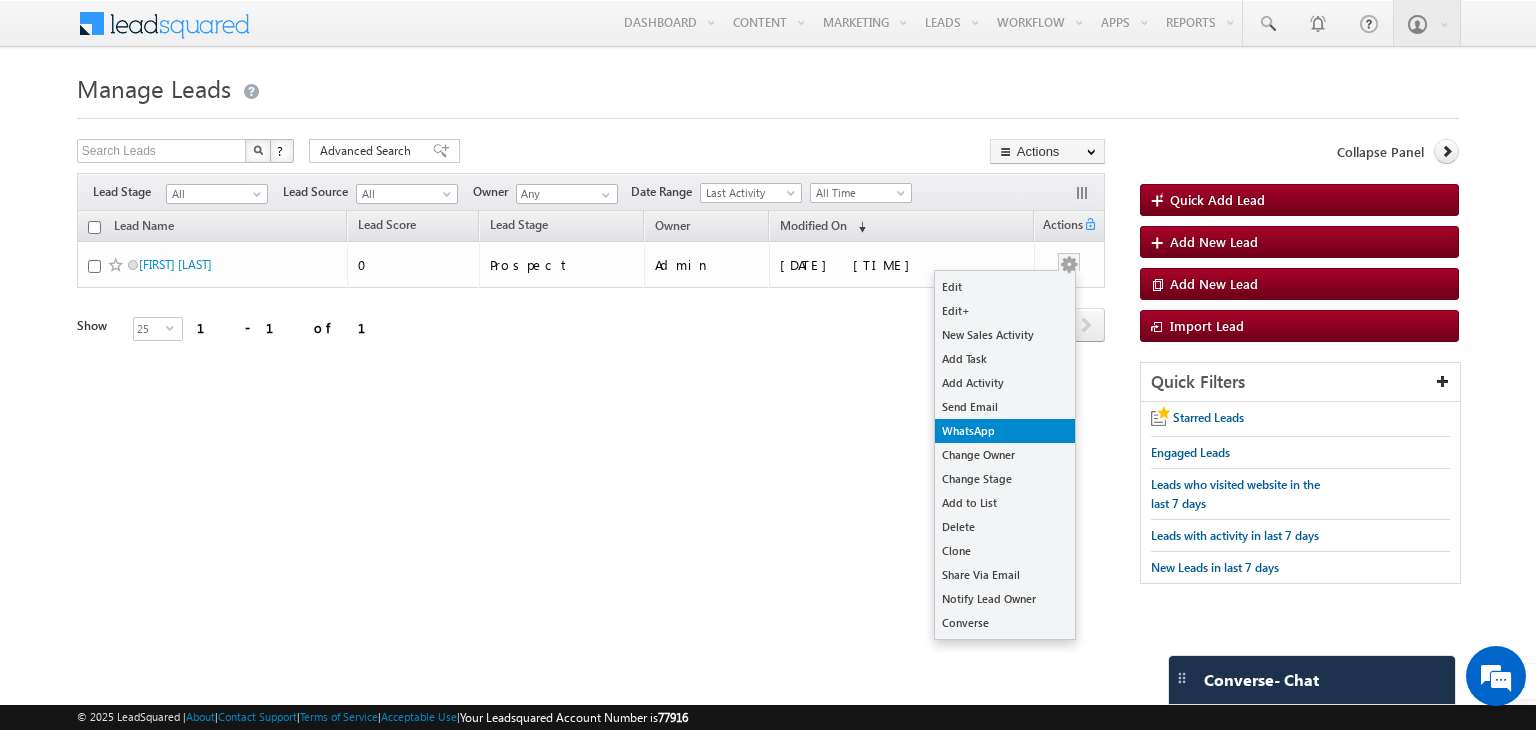 click on "WhatsApp" at bounding box center [1005, 431] 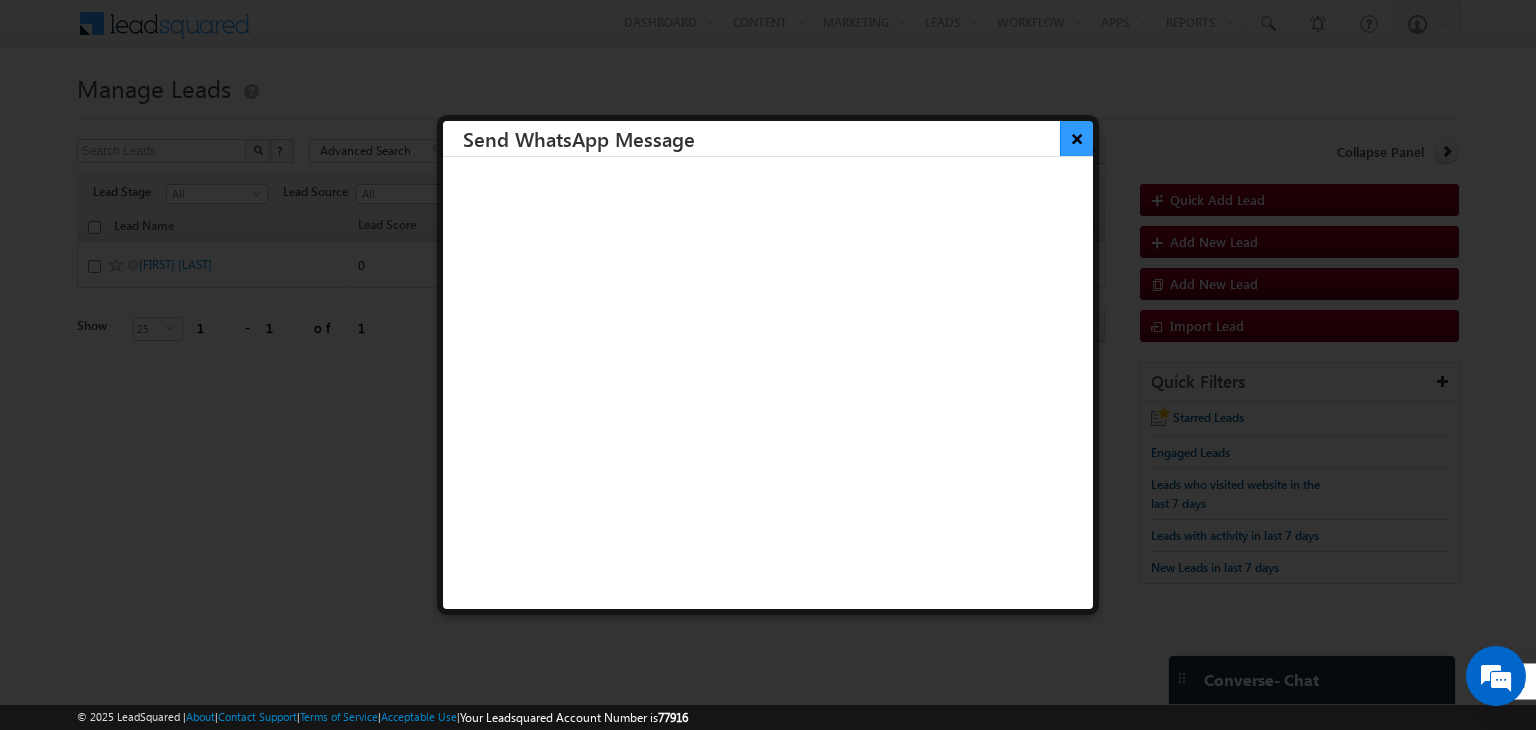 scroll, scrollTop: 0, scrollLeft: 0, axis: both 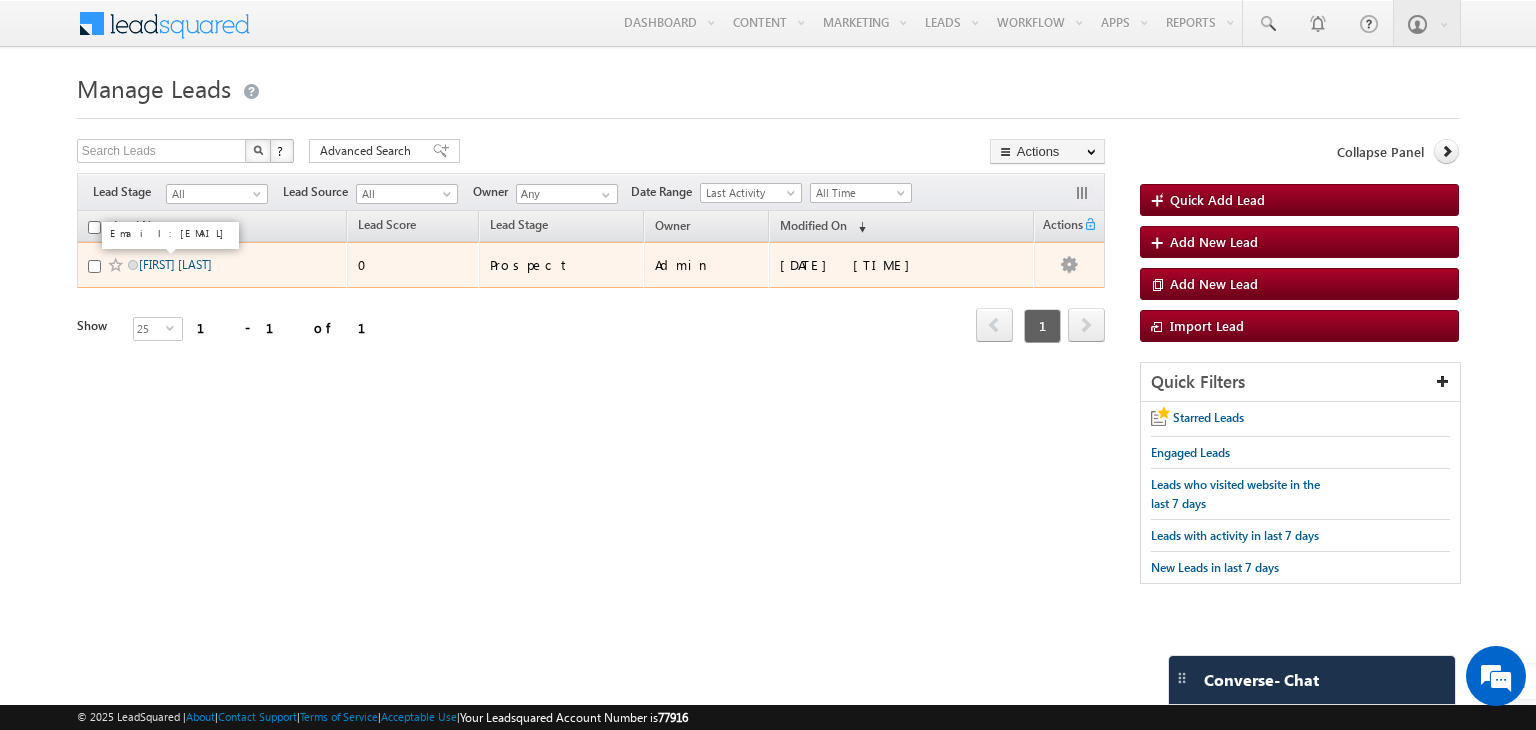 click on "[FIRST] [LAST]" at bounding box center [175, 264] 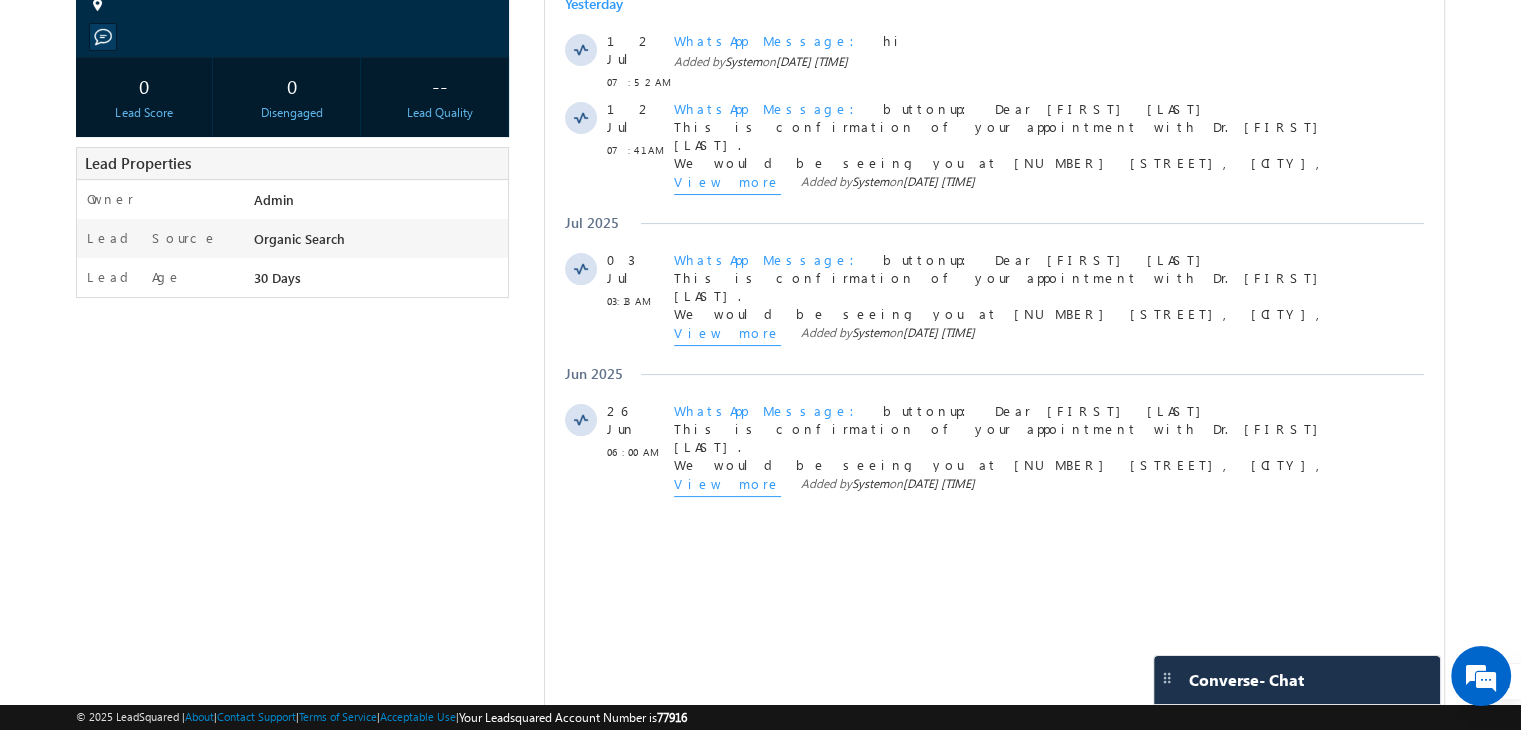 scroll, scrollTop: 307, scrollLeft: 0, axis: vertical 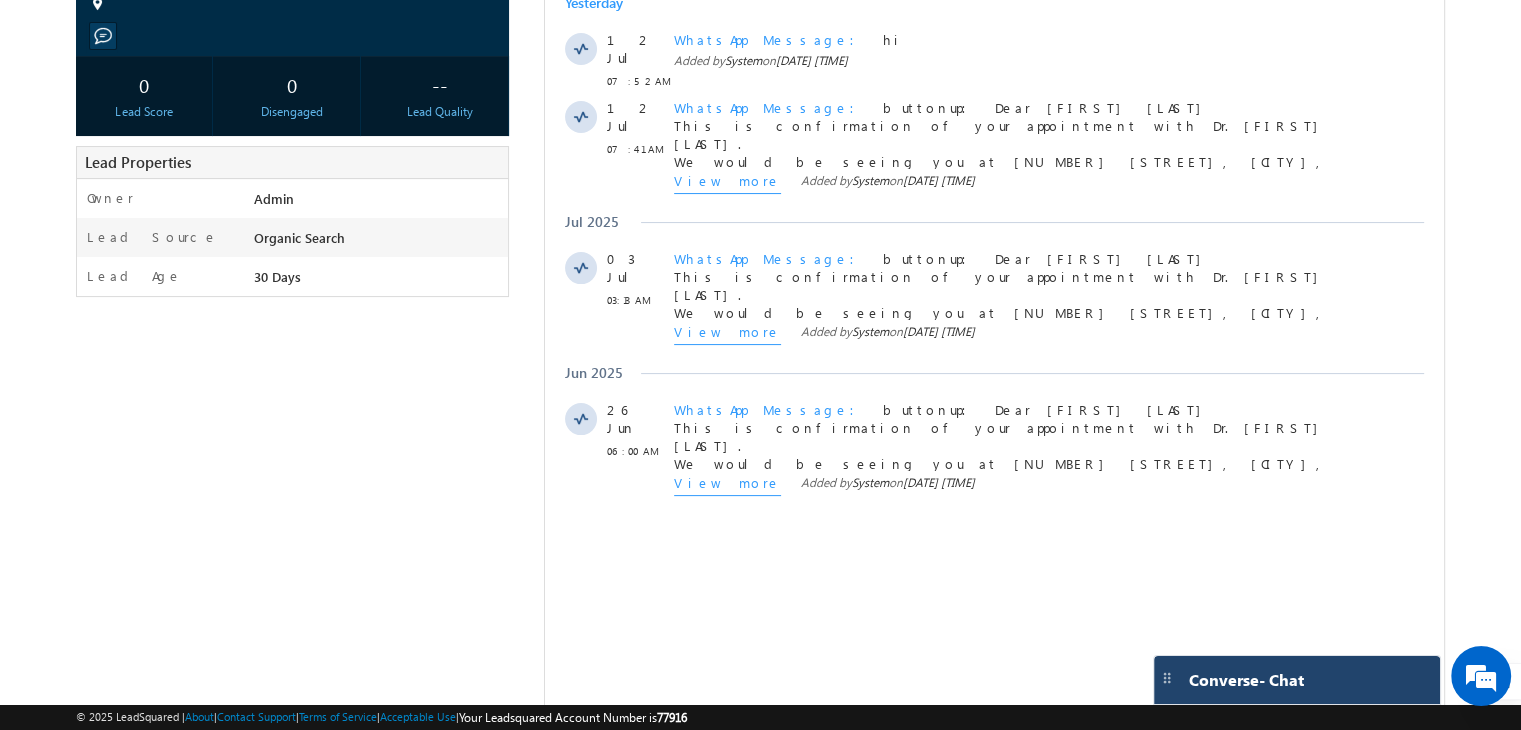 click on "Converse  - Chat" at bounding box center [1246, 680] 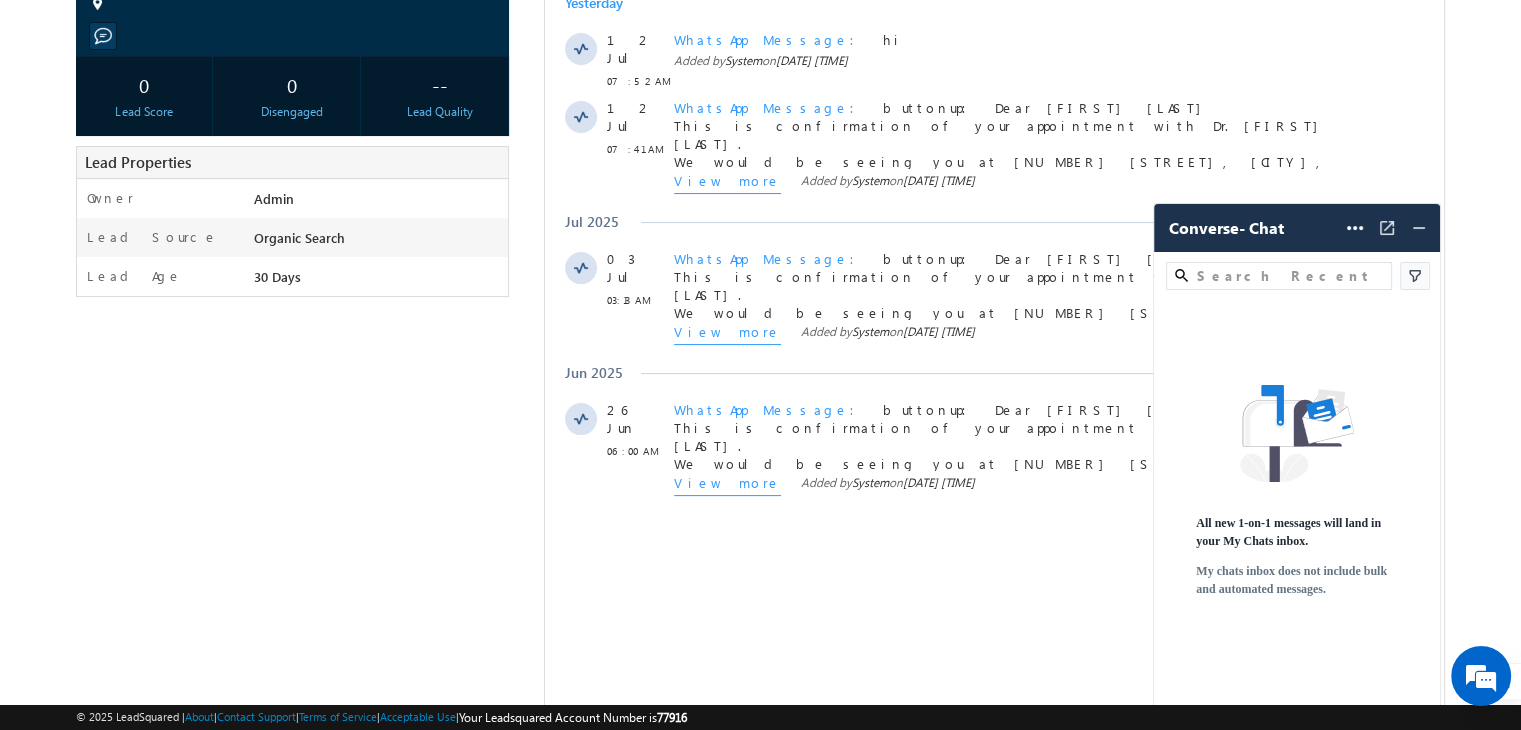 click on "Activity Type
All Selected
Select All Sales Activities 1 Sales Activity Email Activities 18 Email Bounced Email Link Clicked Email Marked Spam Email Opened Inbound Lead through Email Mailing preference link clicked Negative Response to Email Neutral Response to Email Positive Response to Email Resubscribed Subscribed To Newsletter Subscribed To Promotional Emails Unsubscribe Link Clicked Unsubscribed Unsubscribed From Newsletter Unsubscribed From Promotional Emails View in browser link Clicked Email Sent Web Activities 5 Conversion Button Clicked Converted to Lead Form Submitted on Website Page Visited on Website Tracking URL Clicked Lead Capture Activities 1 Lead Capture Phone Call Activities 2 Inbound Phone Call Activity 18 Meeting" at bounding box center (994, 218) 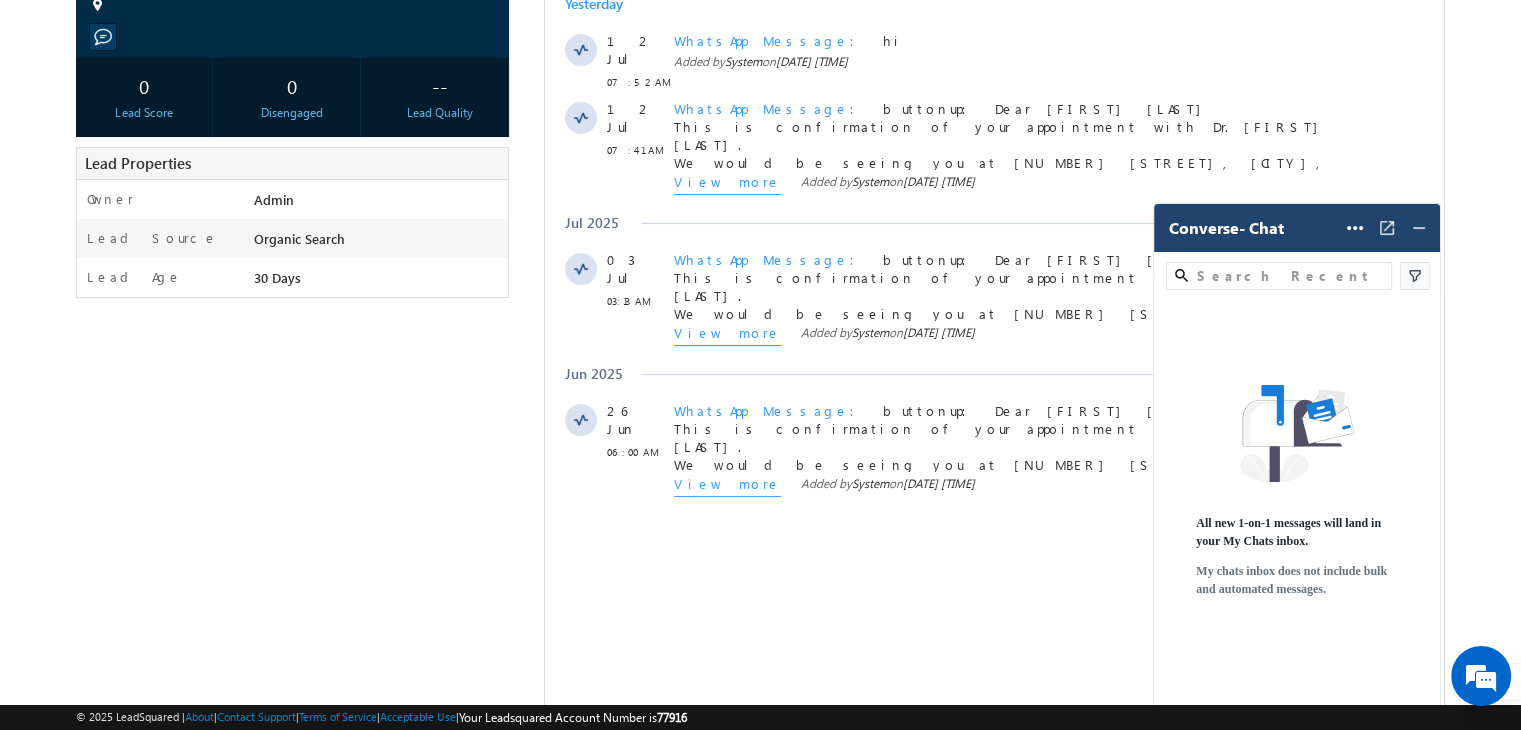 click on "Converse  - Chat" at bounding box center (1226, 228) 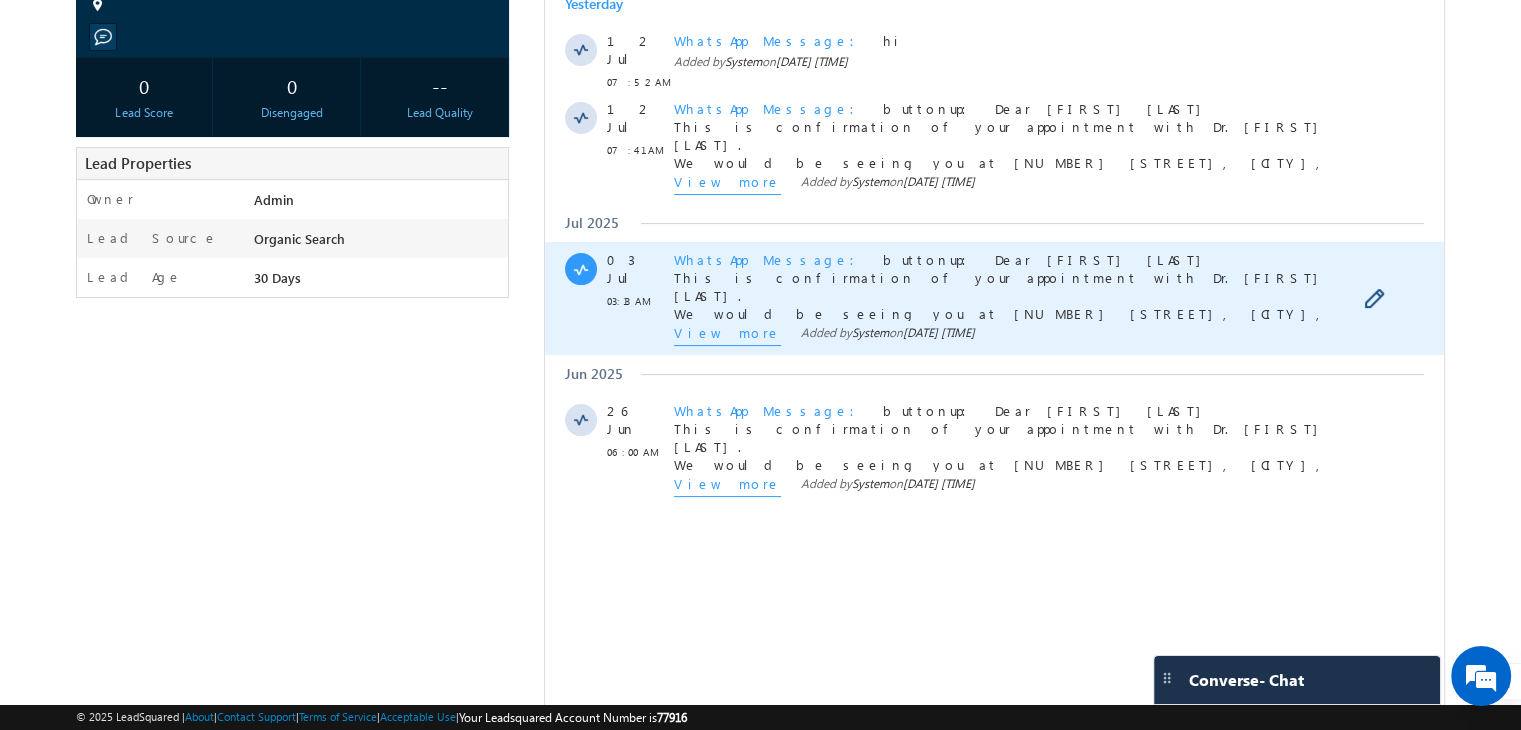click on "WhatsApp Message
buttonup: Dear laxman singh This is confirmation of your appointment with Dr. Vikas Gupta. We would be seeing you at N-236 Nandi Vithi, Greater Kailash I, Near Archana shopping complex, New Delhi on example at ascd. Thank you for choosing Hand2Shoulder Clinic. Hand2Shoulder Clinic 9311224263, 9560545936 www.hand2shoulderclinic.in Location:  https://goo.gl/rAhku7" at bounding box center (1003, 286) 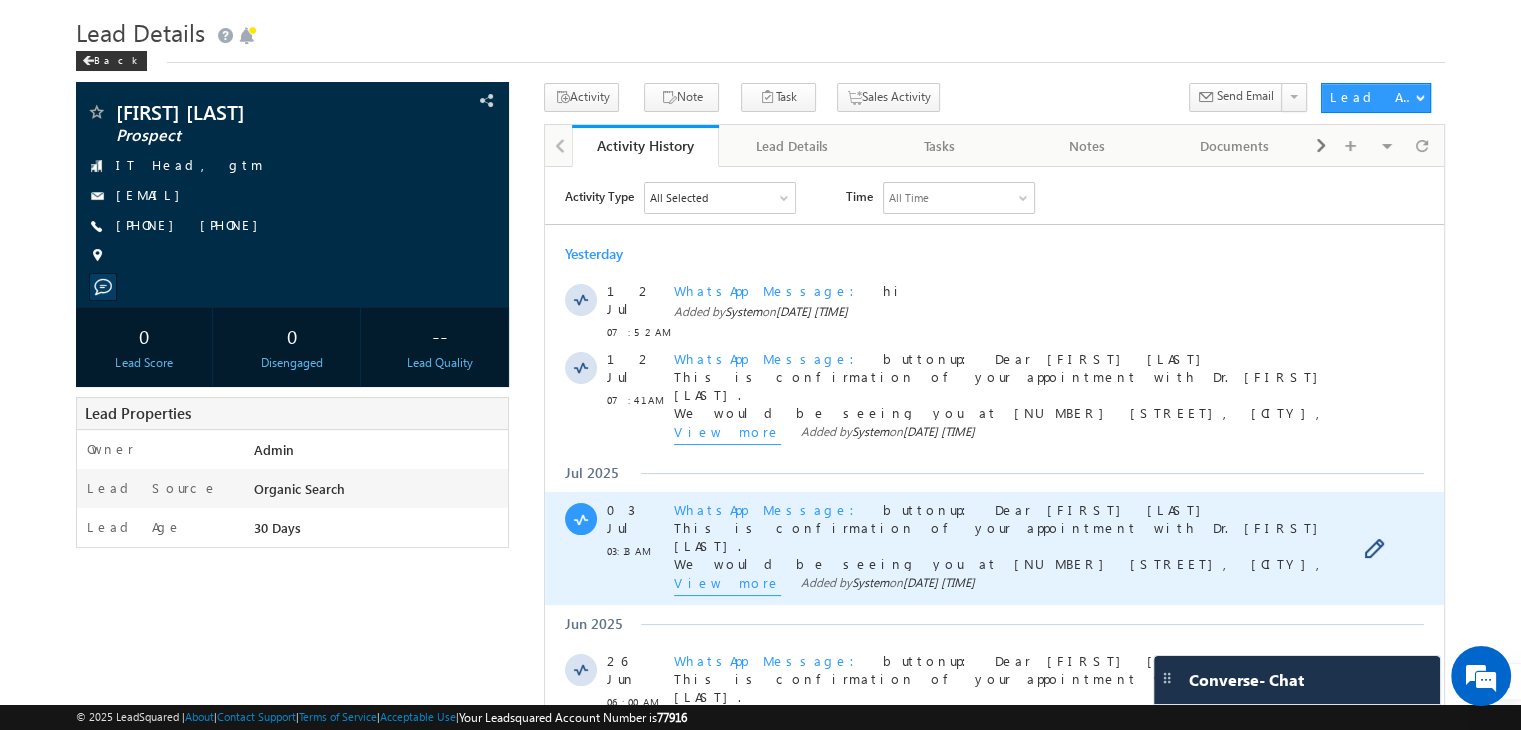 scroll, scrollTop: 0, scrollLeft: 0, axis: both 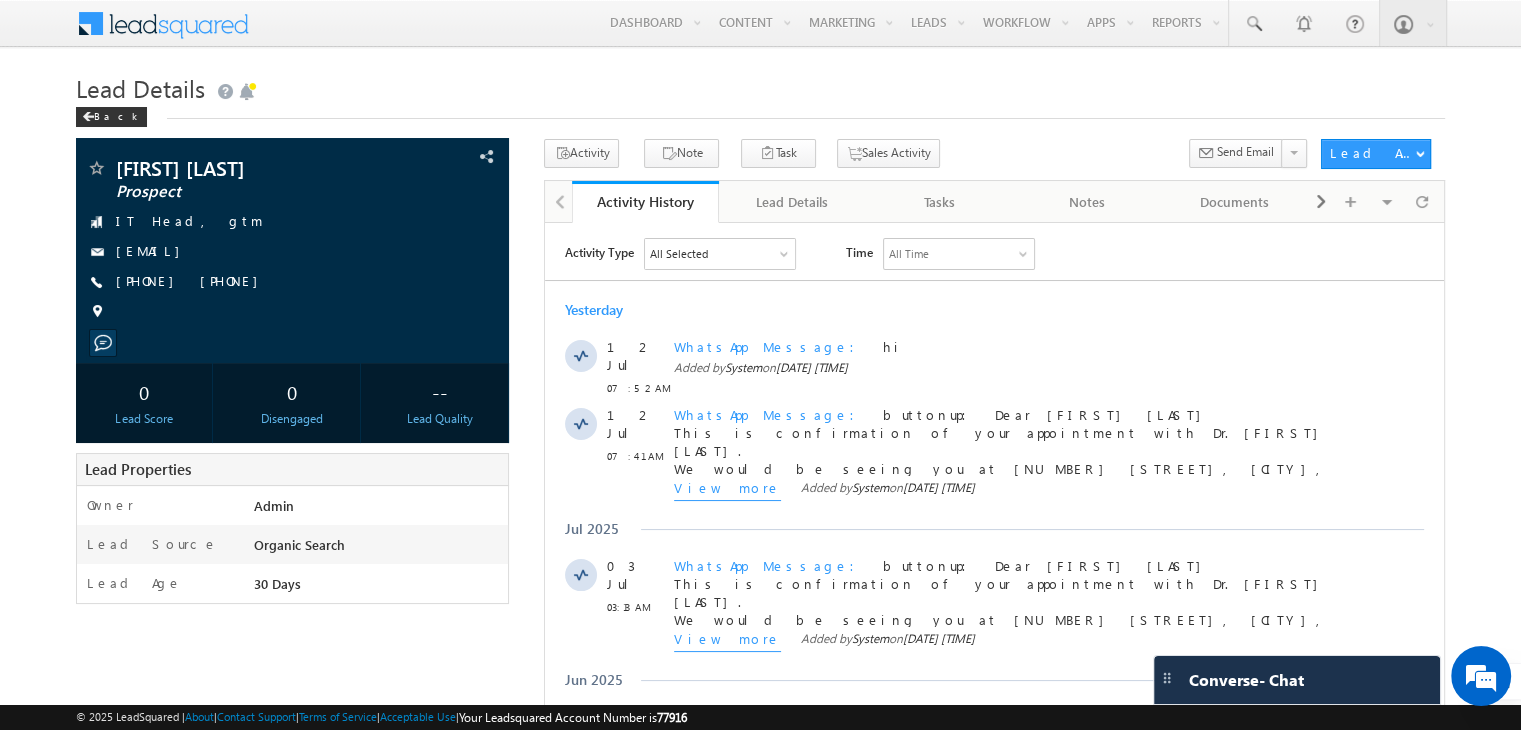 click on "Lead Details" at bounding box center (760, 86) 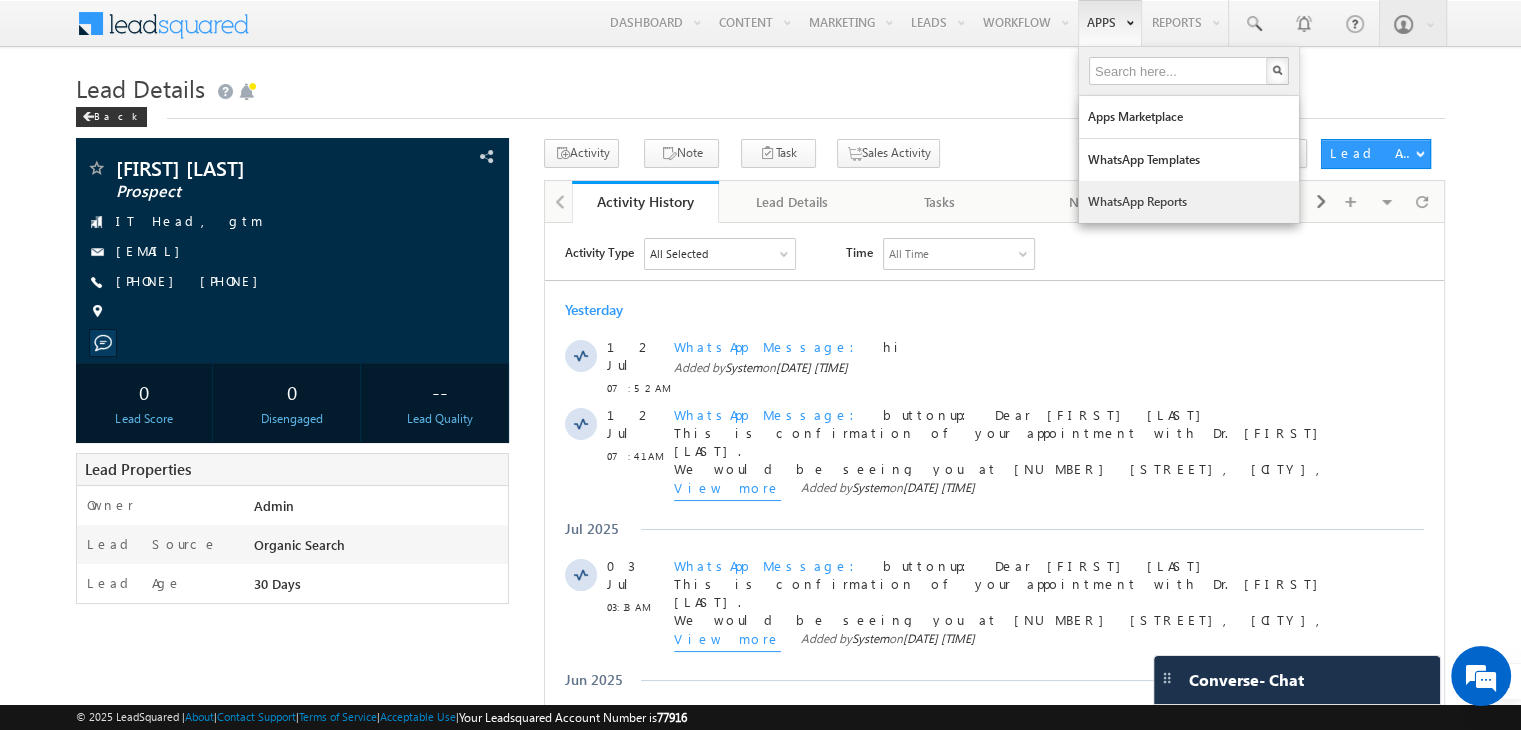 click on "WhatsApp Reports" at bounding box center (1189, 202) 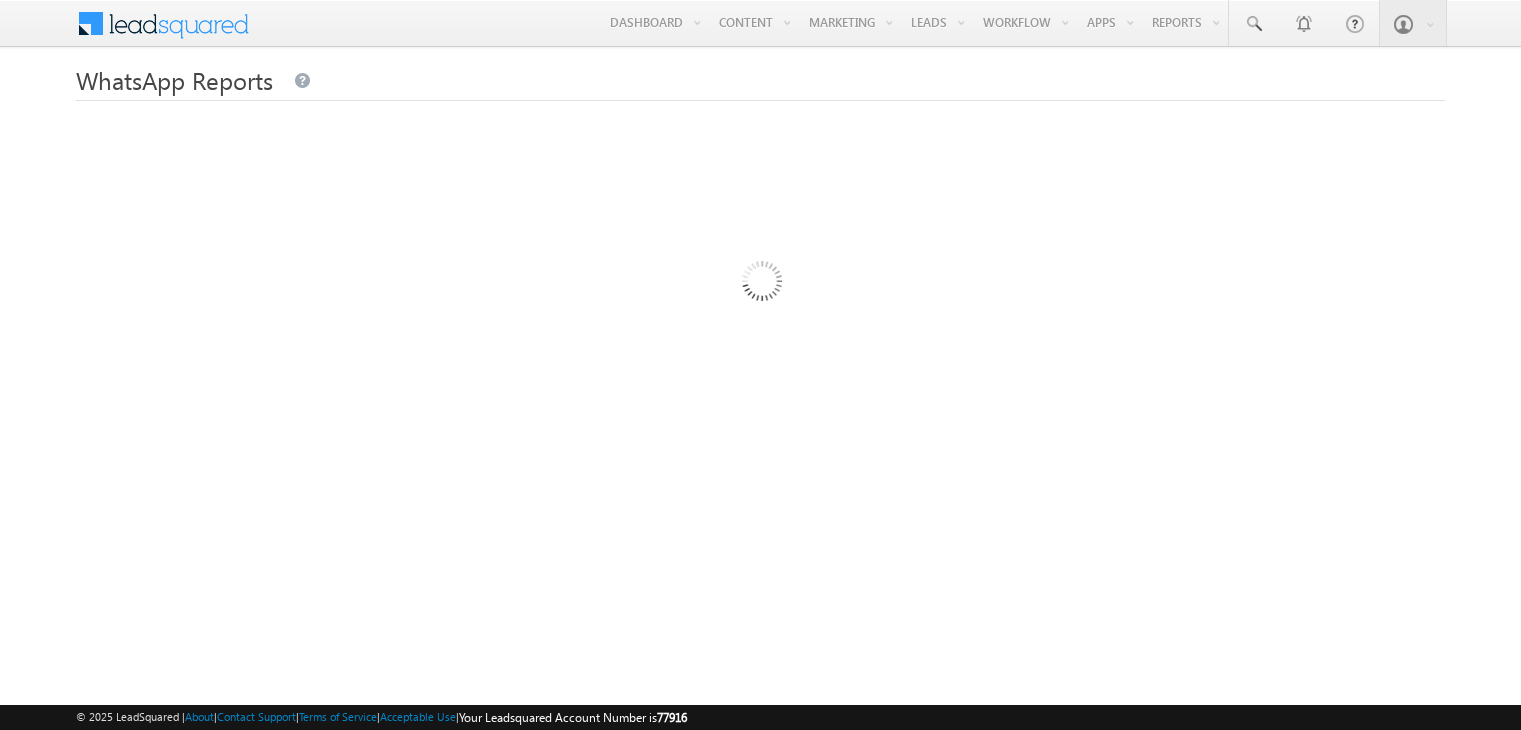 scroll, scrollTop: 0, scrollLeft: 0, axis: both 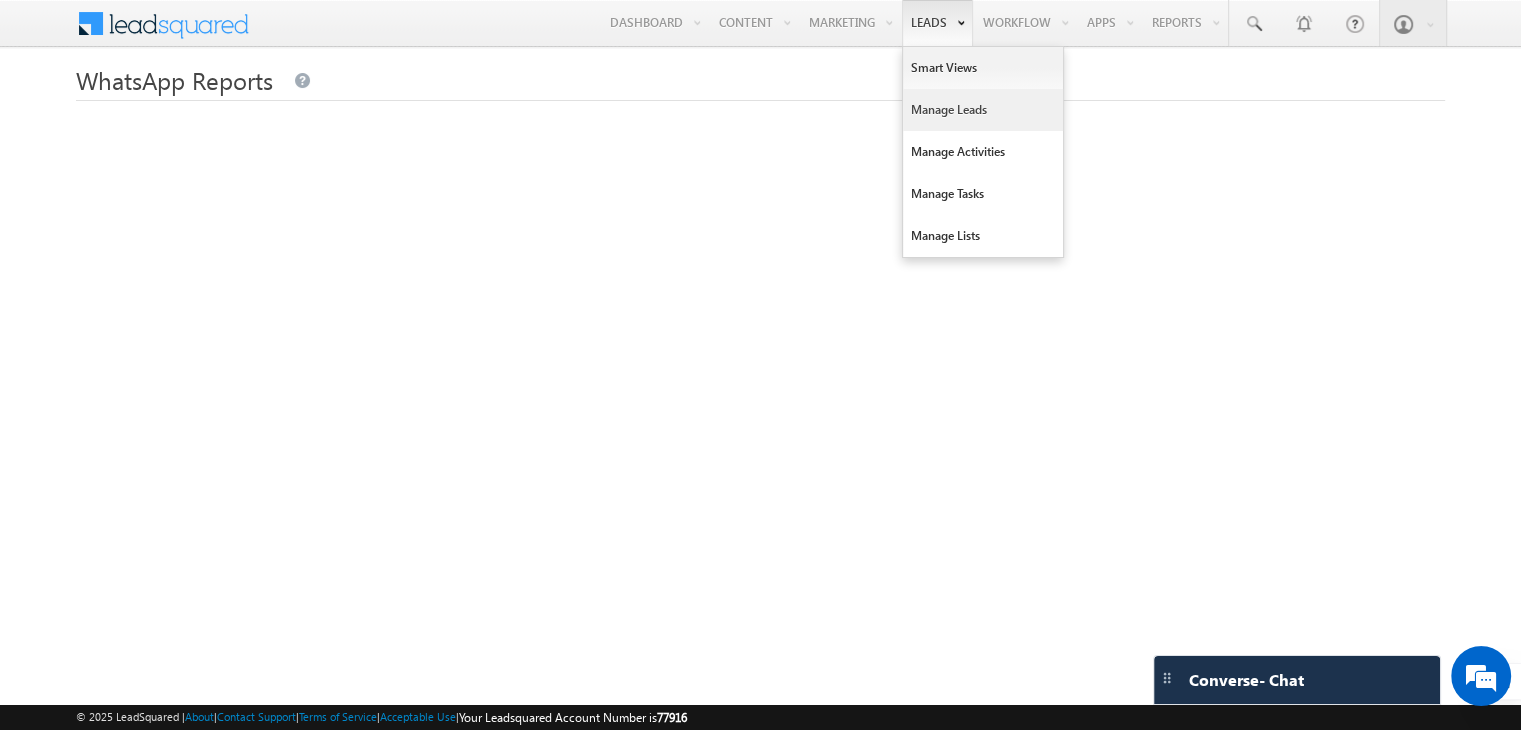 click on "Manage Leads" at bounding box center (983, 110) 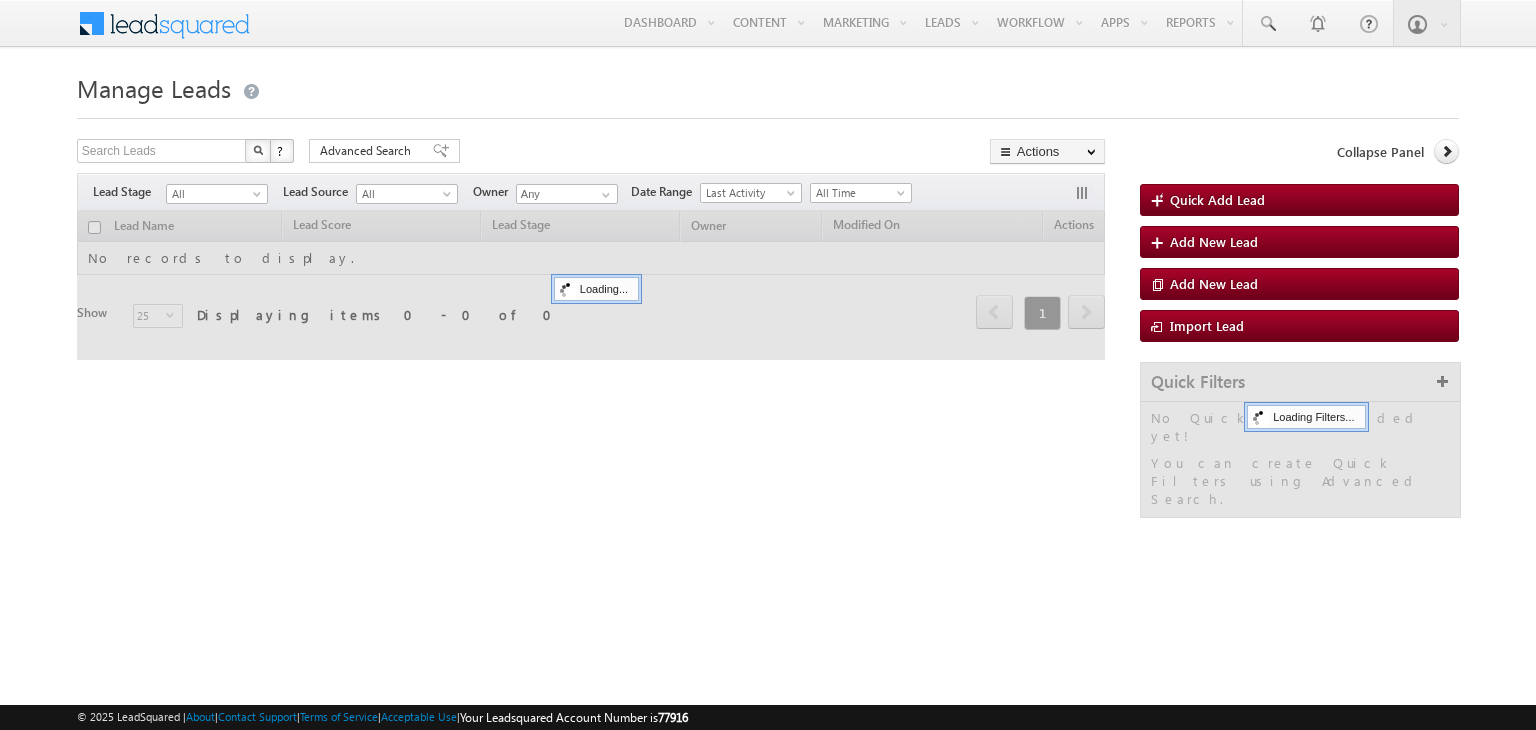 scroll, scrollTop: 0, scrollLeft: 0, axis: both 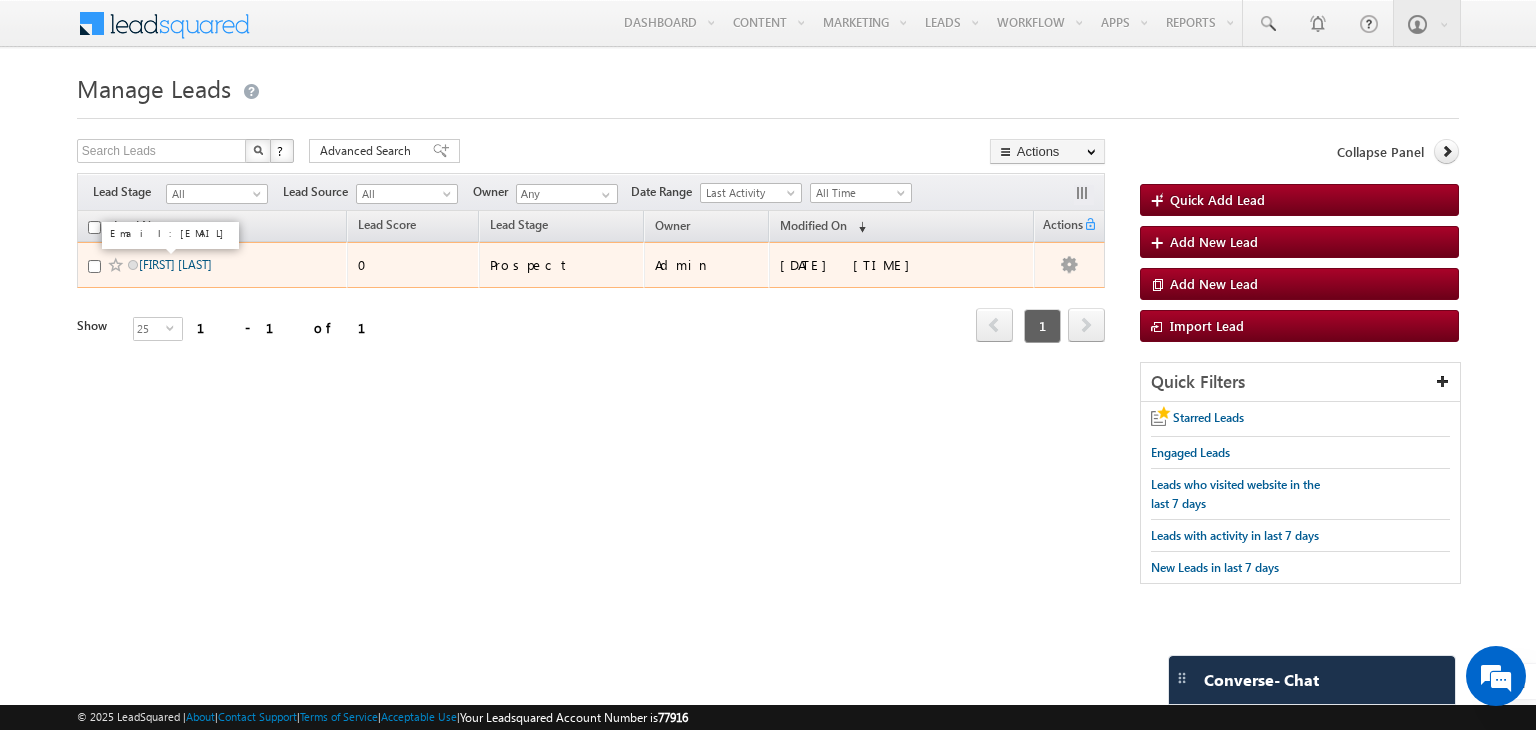 click on "[FIRST] [LAST]" at bounding box center (175, 264) 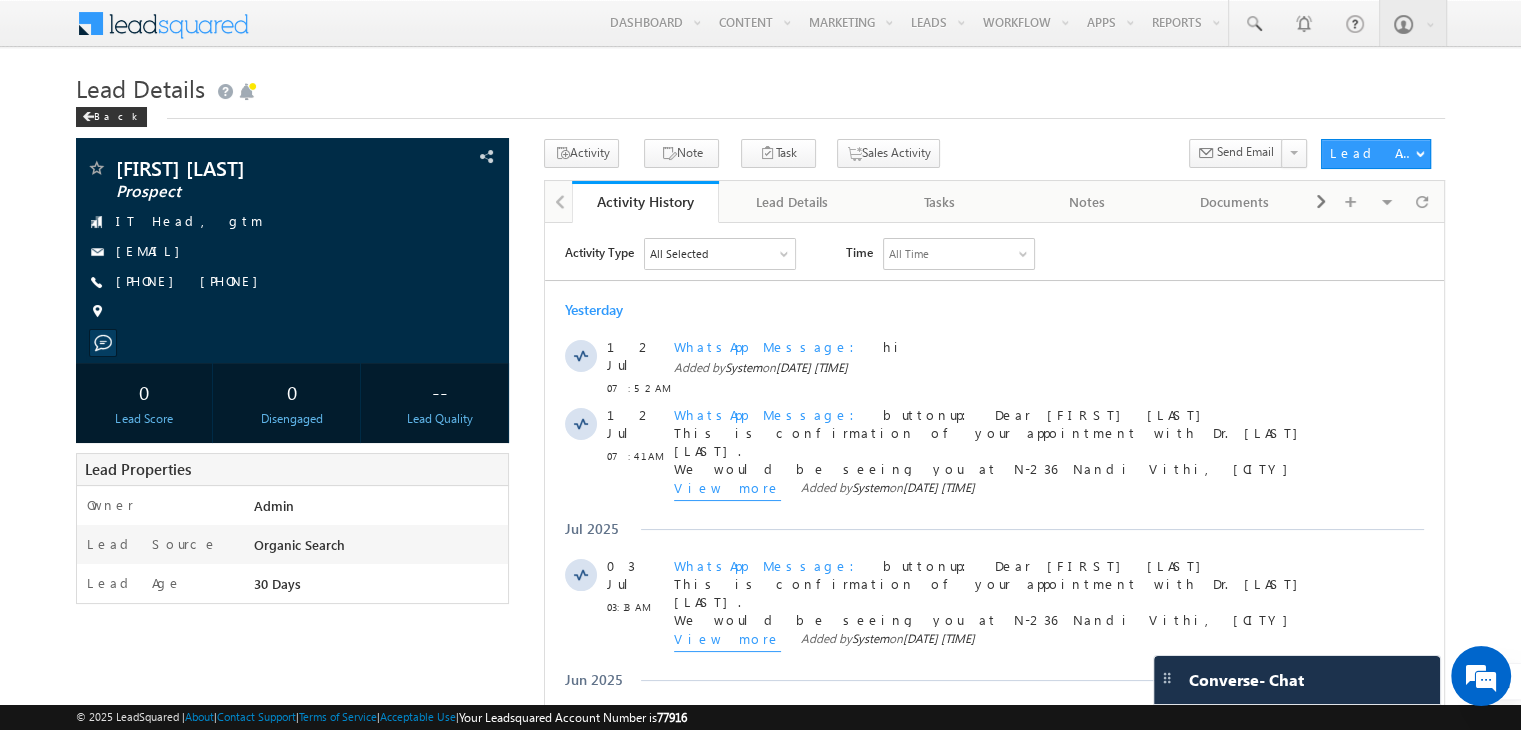 scroll, scrollTop: 0, scrollLeft: 0, axis: both 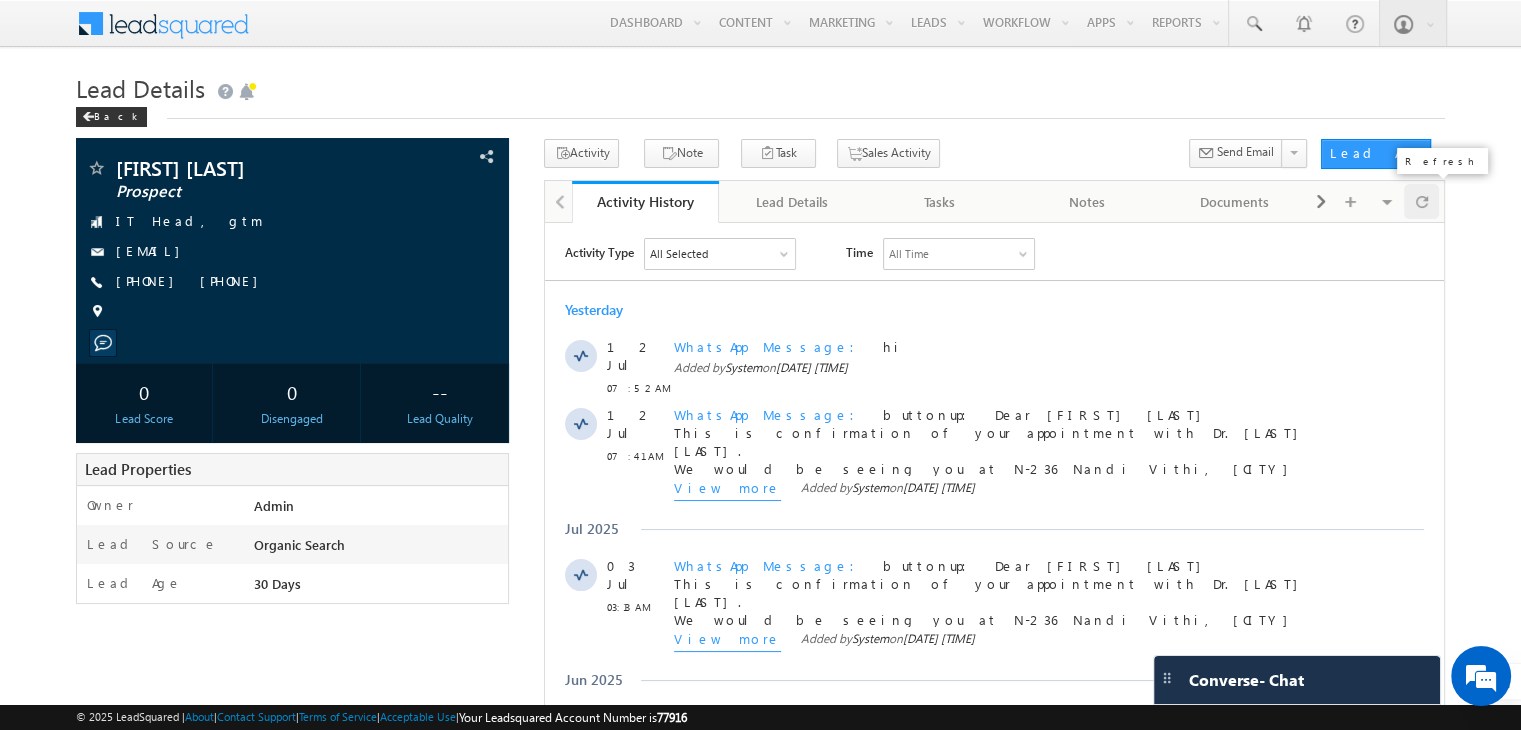 click at bounding box center [1422, 201] 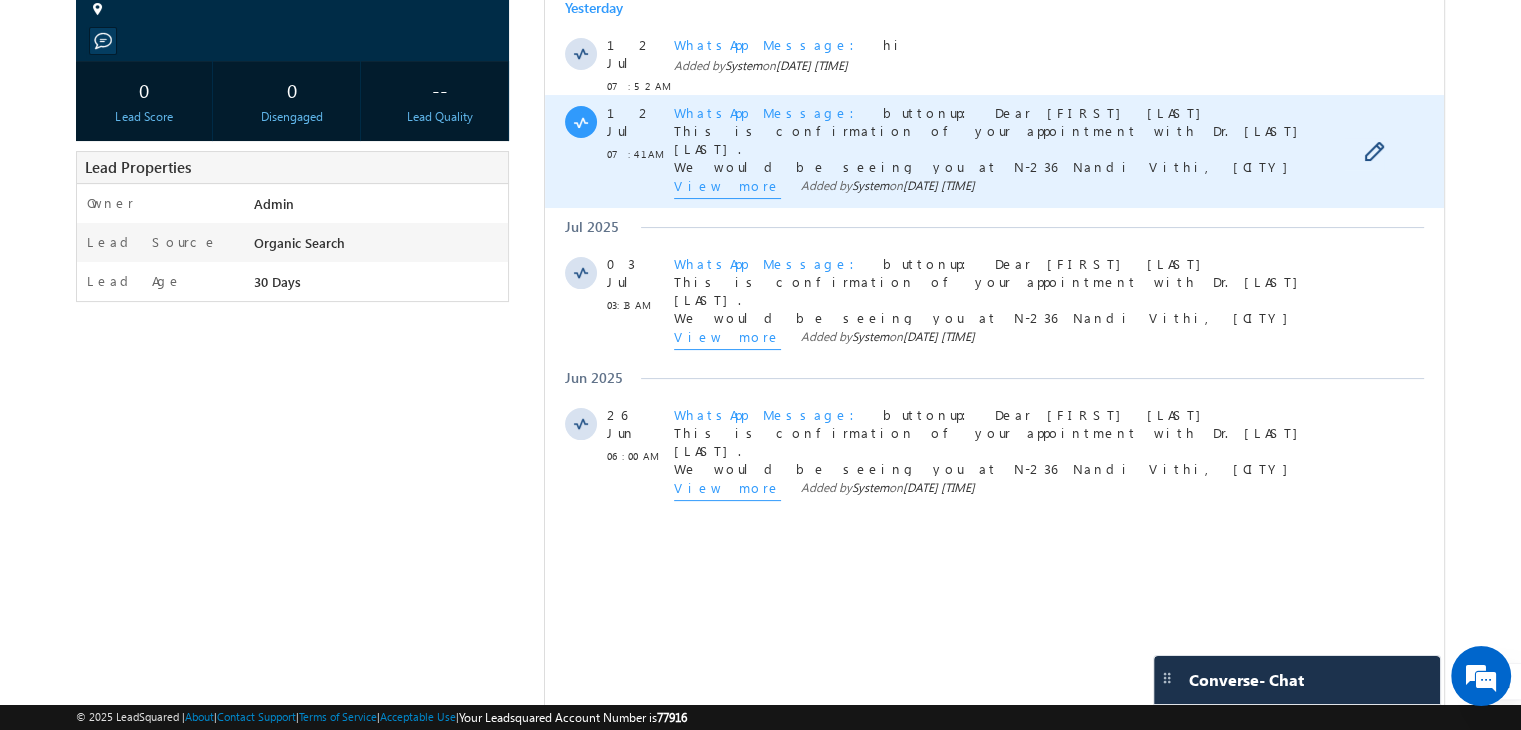 scroll, scrollTop: 0, scrollLeft: 0, axis: both 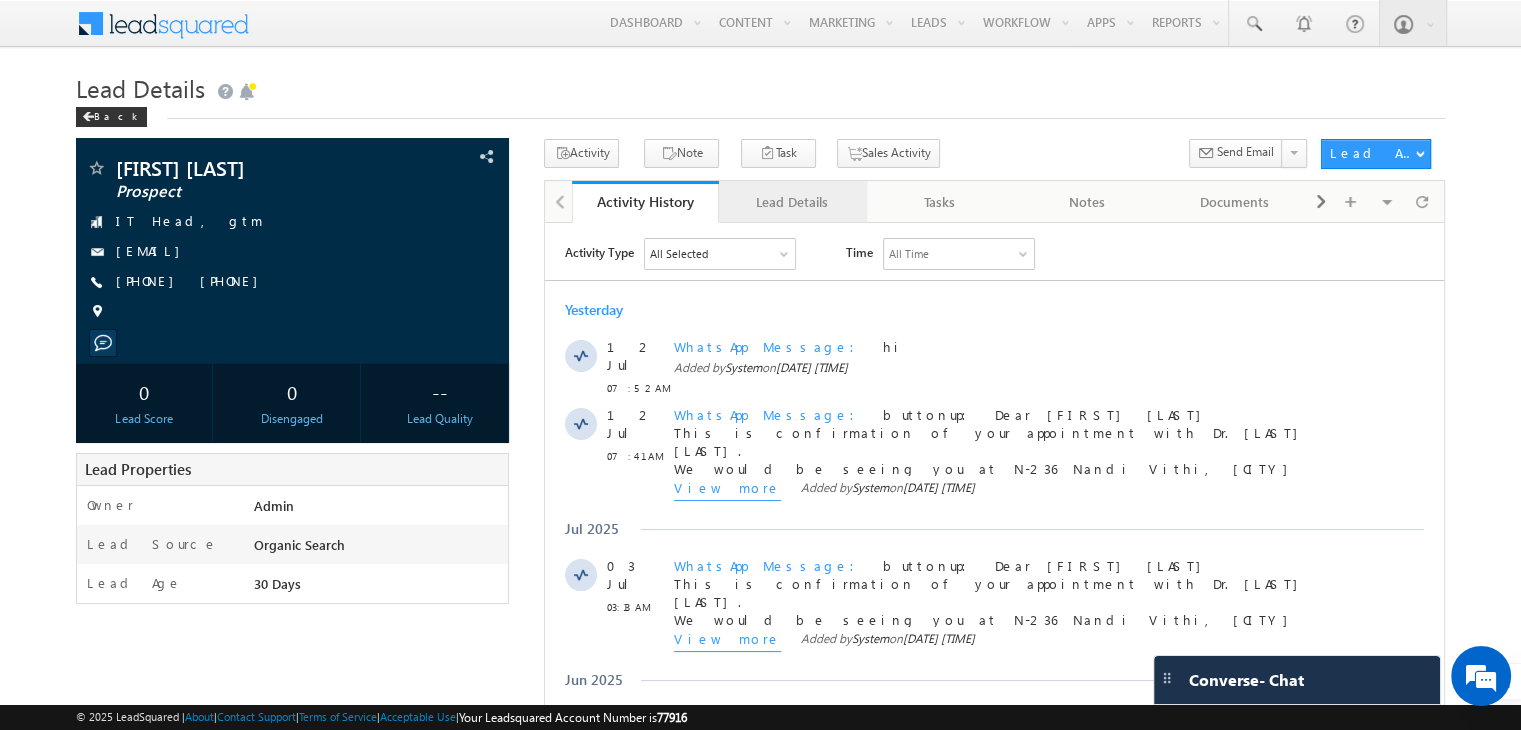 click on "Lead Details" at bounding box center [792, 202] 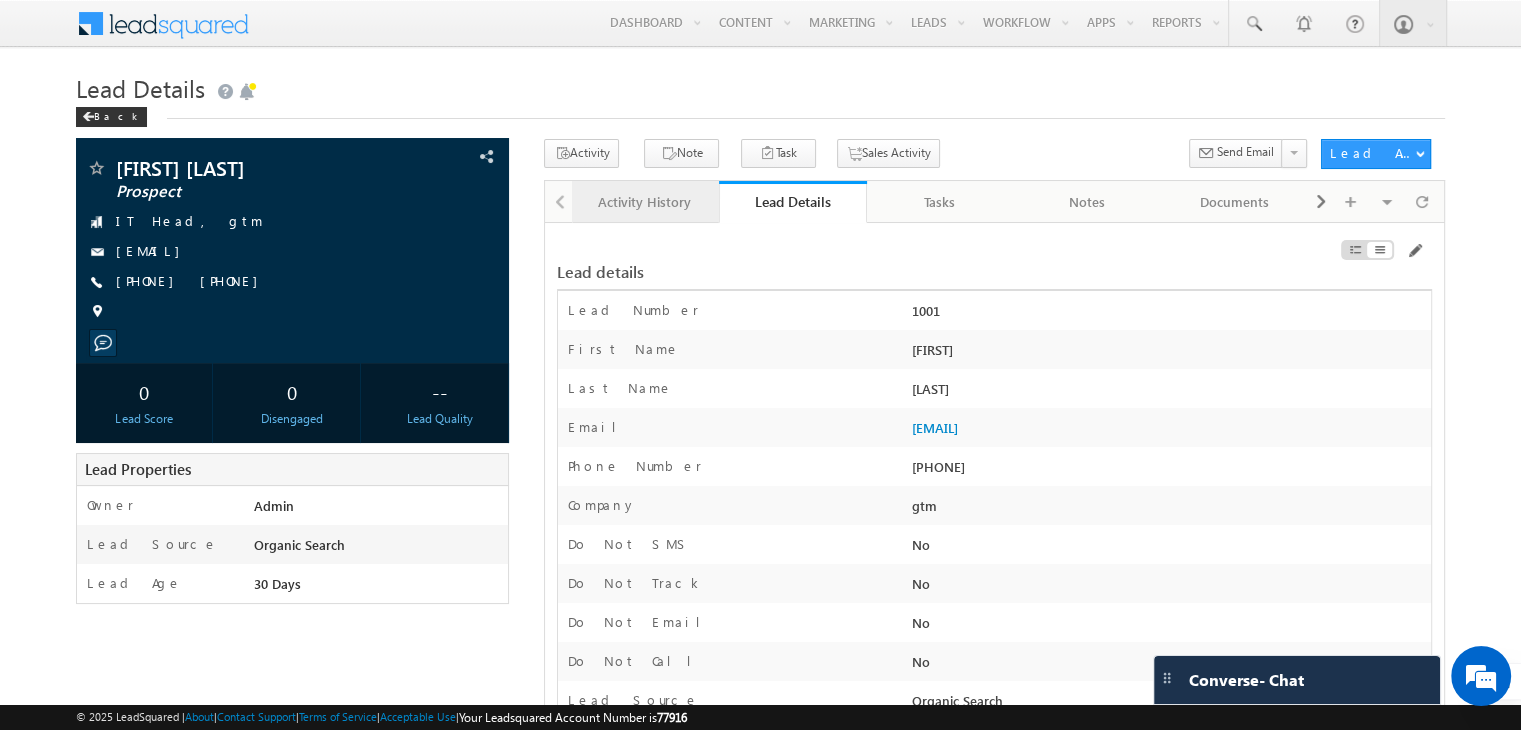 click on "Activity History" at bounding box center (644, 202) 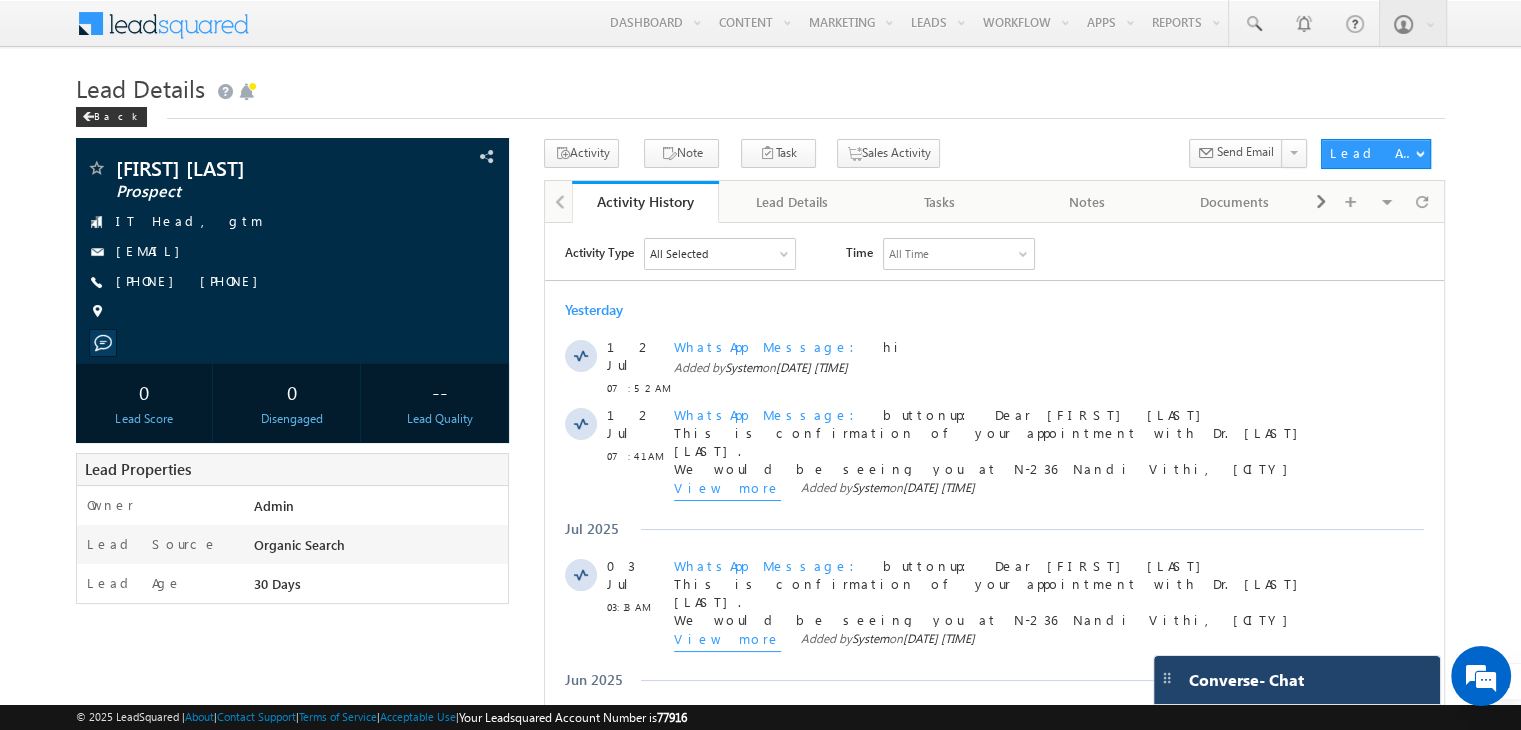 click on "Converse  - Chat" at bounding box center [1297, 680] 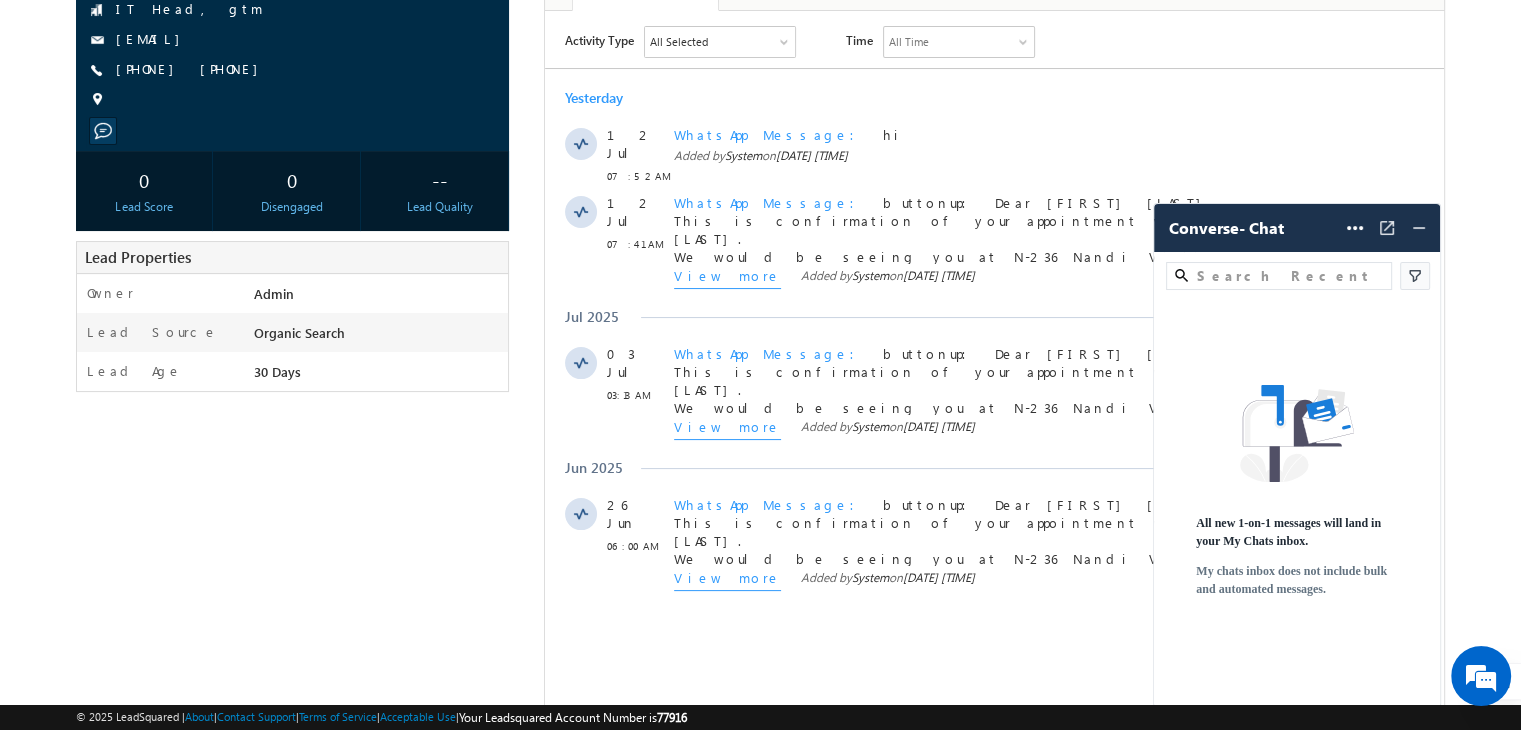 scroll, scrollTop: 0, scrollLeft: 0, axis: both 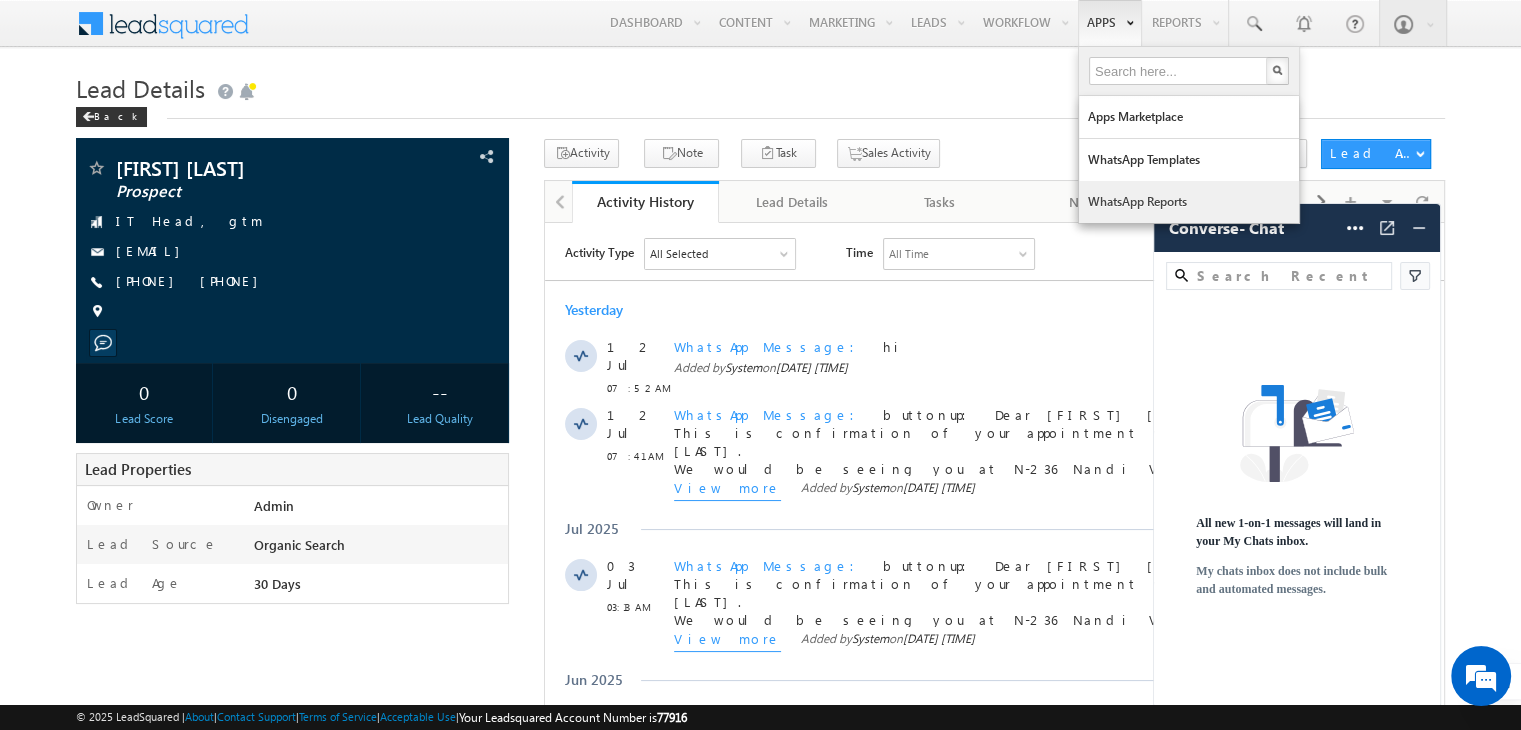 click on "WhatsApp Reports" at bounding box center (1189, 202) 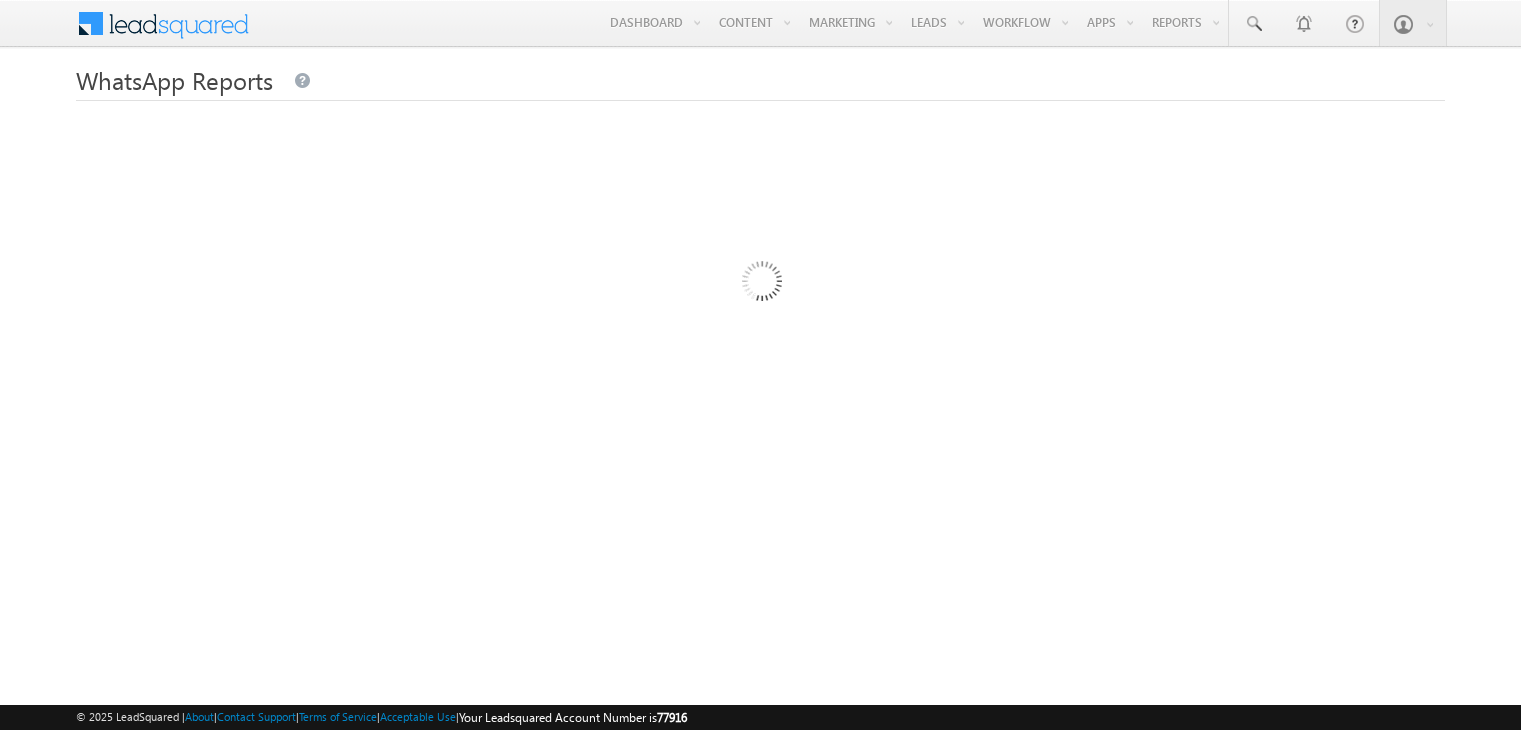 scroll, scrollTop: 0, scrollLeft: 0, axis: both 